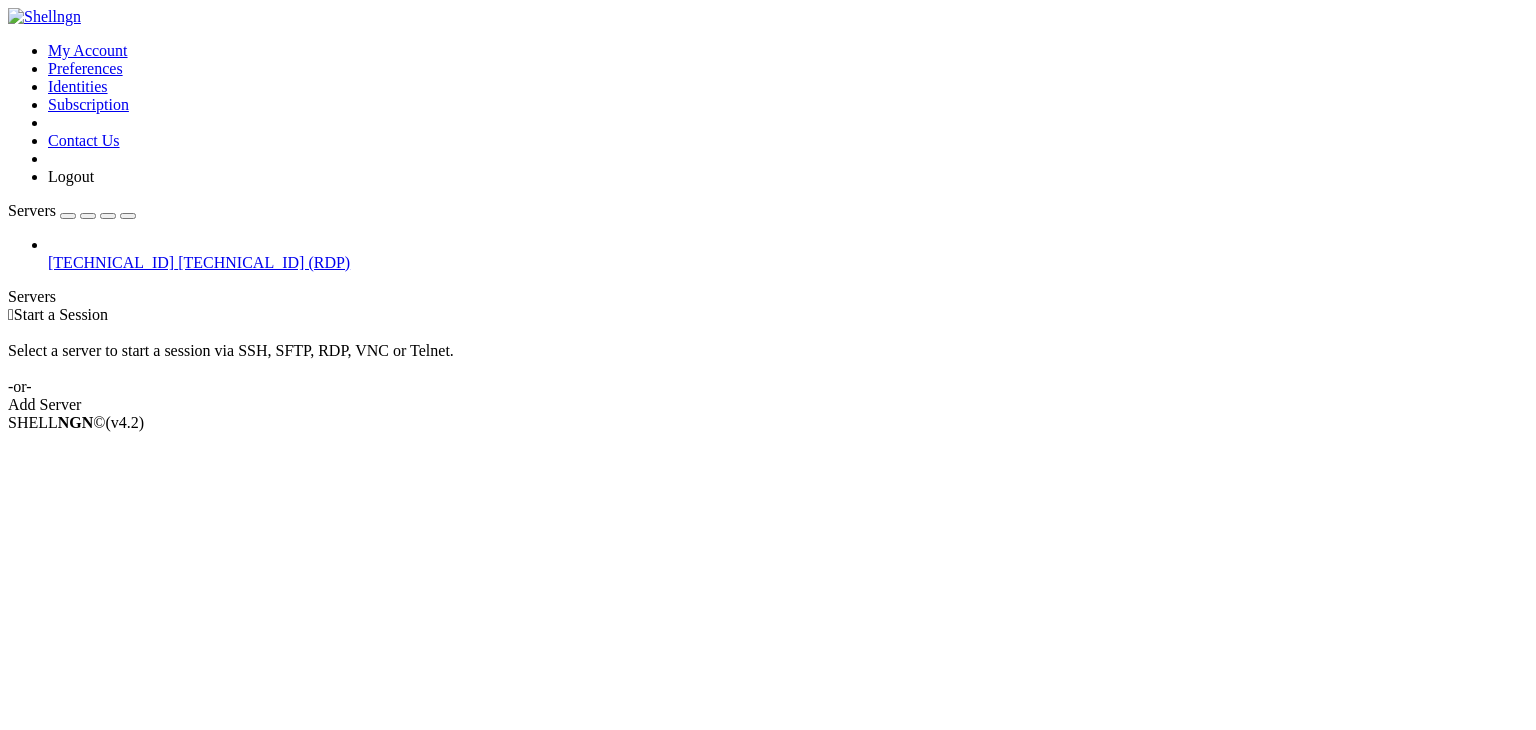 scroll, scrollTop: 0, scrollLeft: 0, axis: both 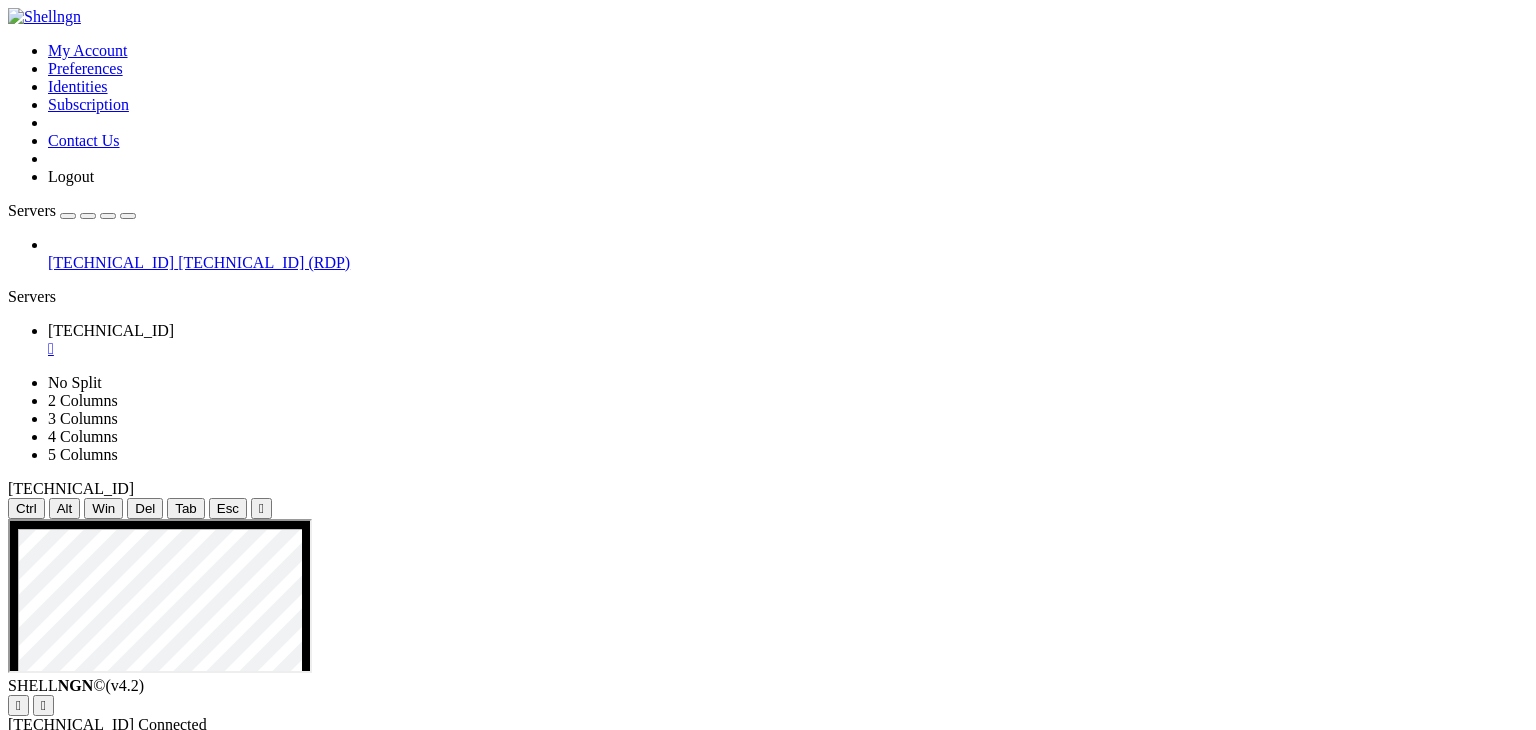 click on "" at bounding box center (261, 508) 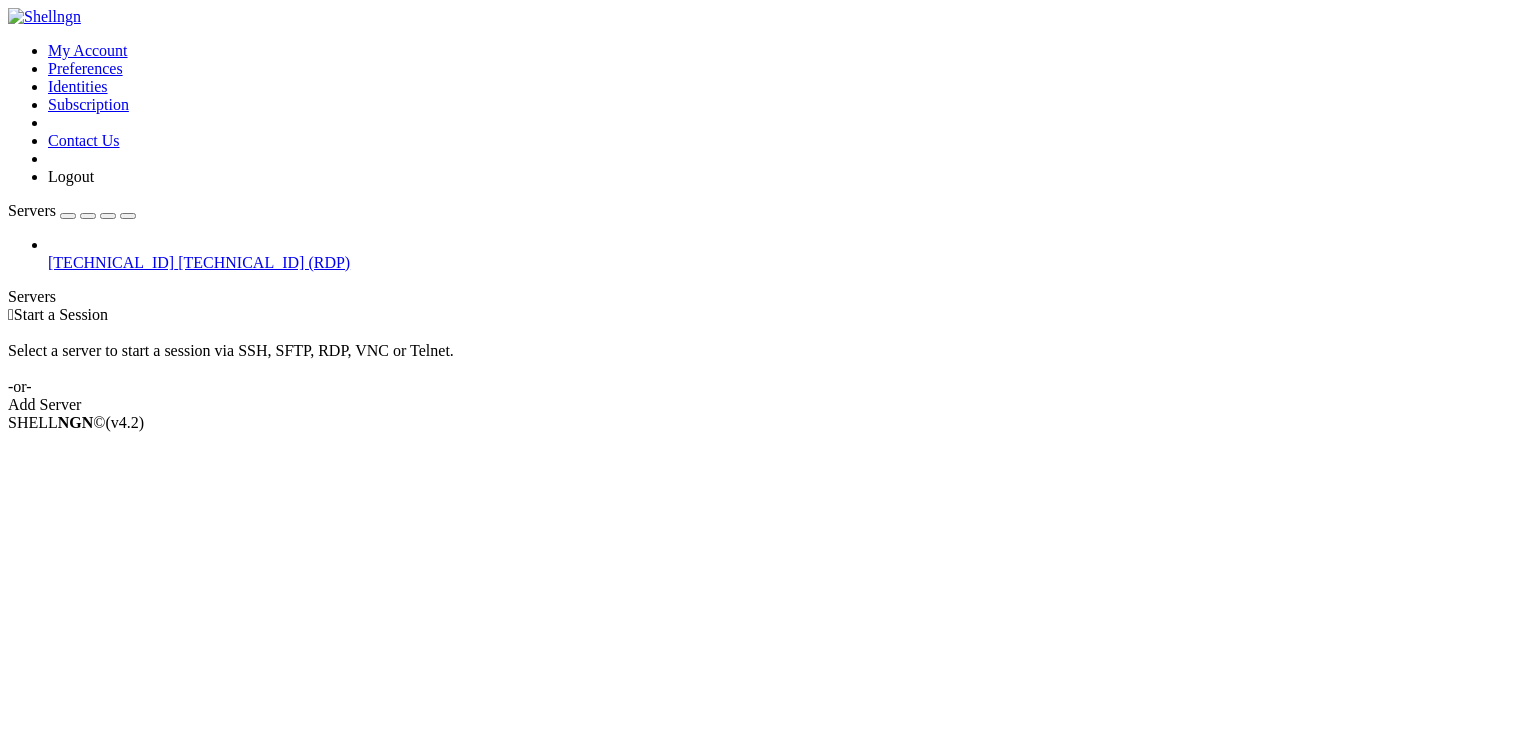 scroll, scrollTop: 0, scrollLeft: 0, axis: both 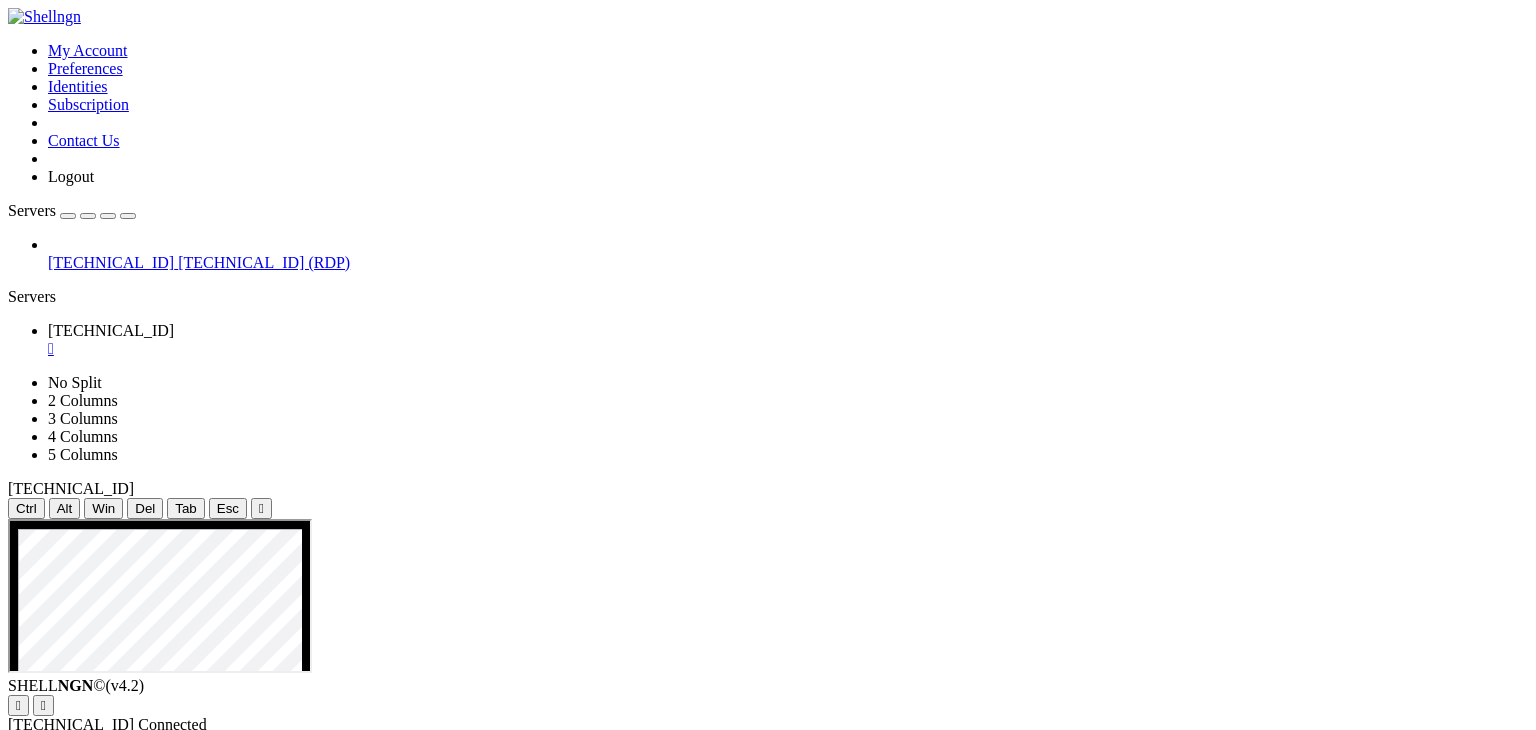 click on "" at bounding box center [261, 508] 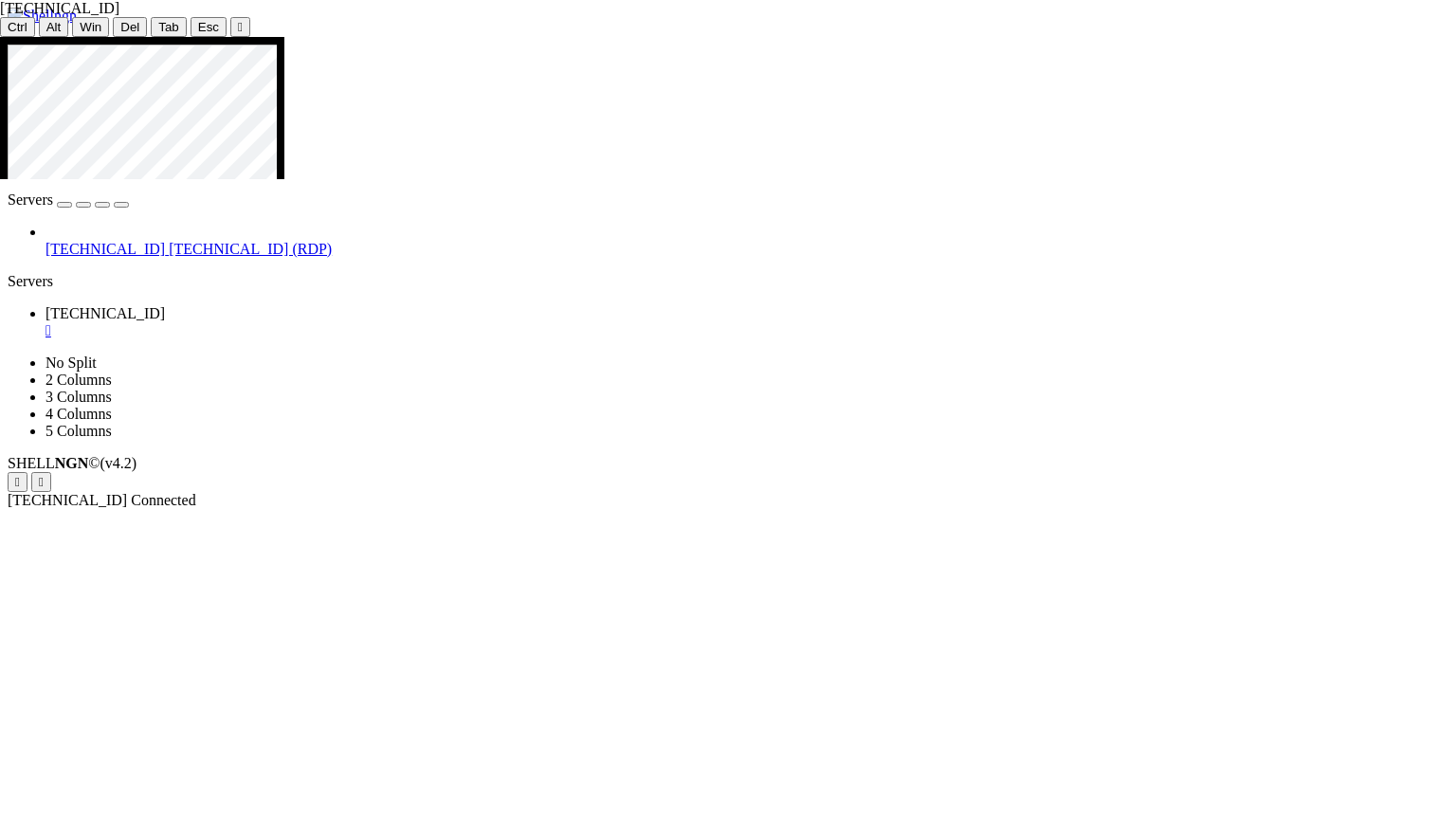click at bounding box center (736, 1271) 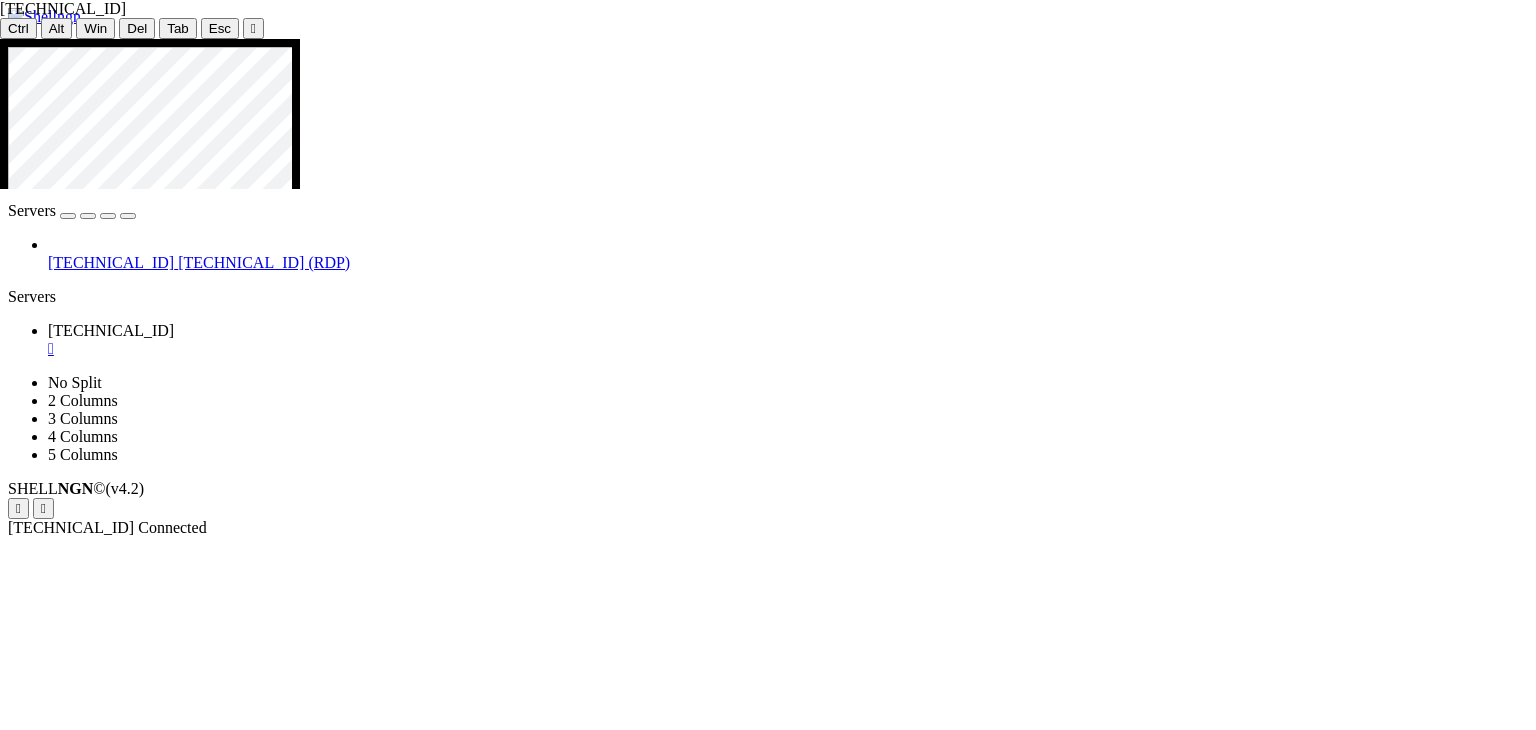 click at bounding box center (651, 969) 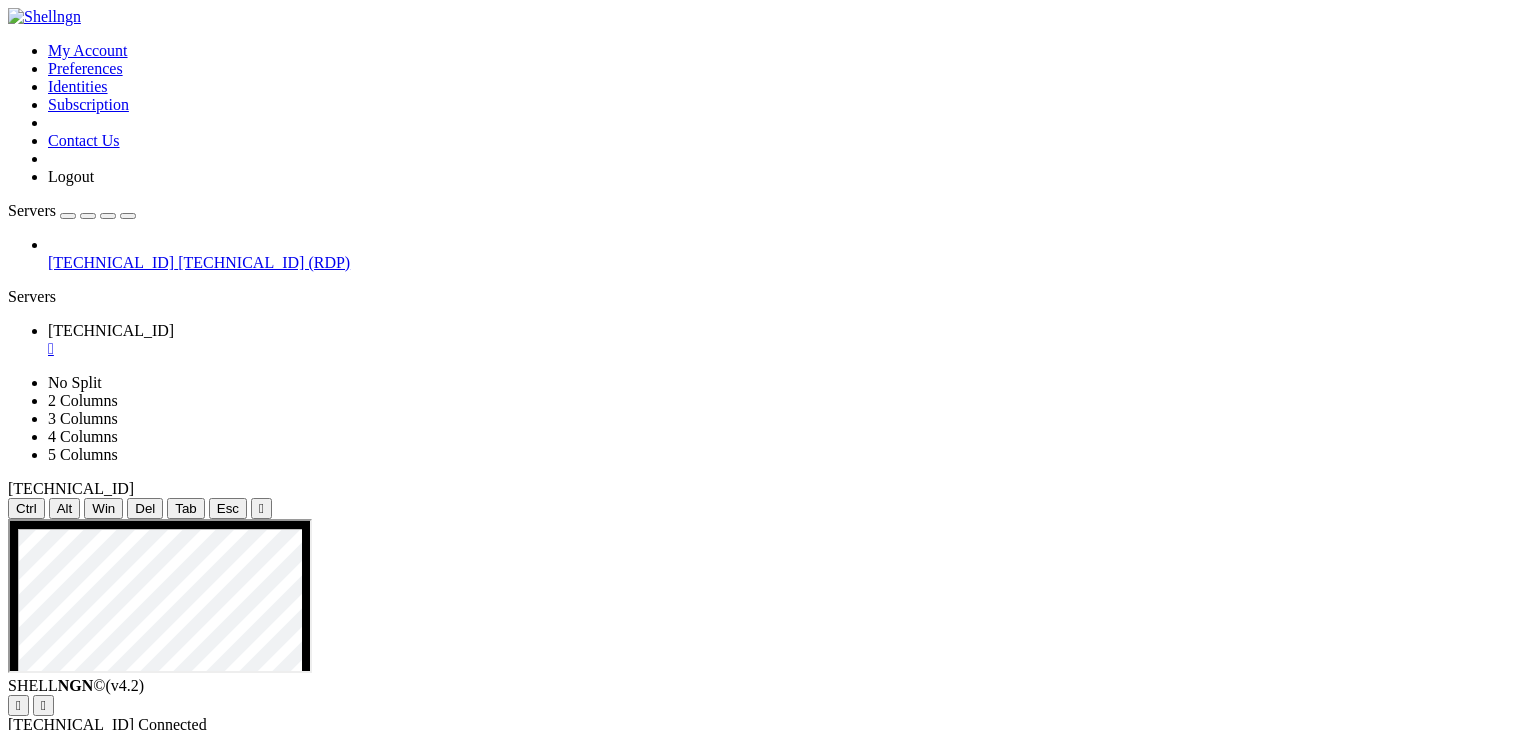 click on "" at bounding box center (261, 508) 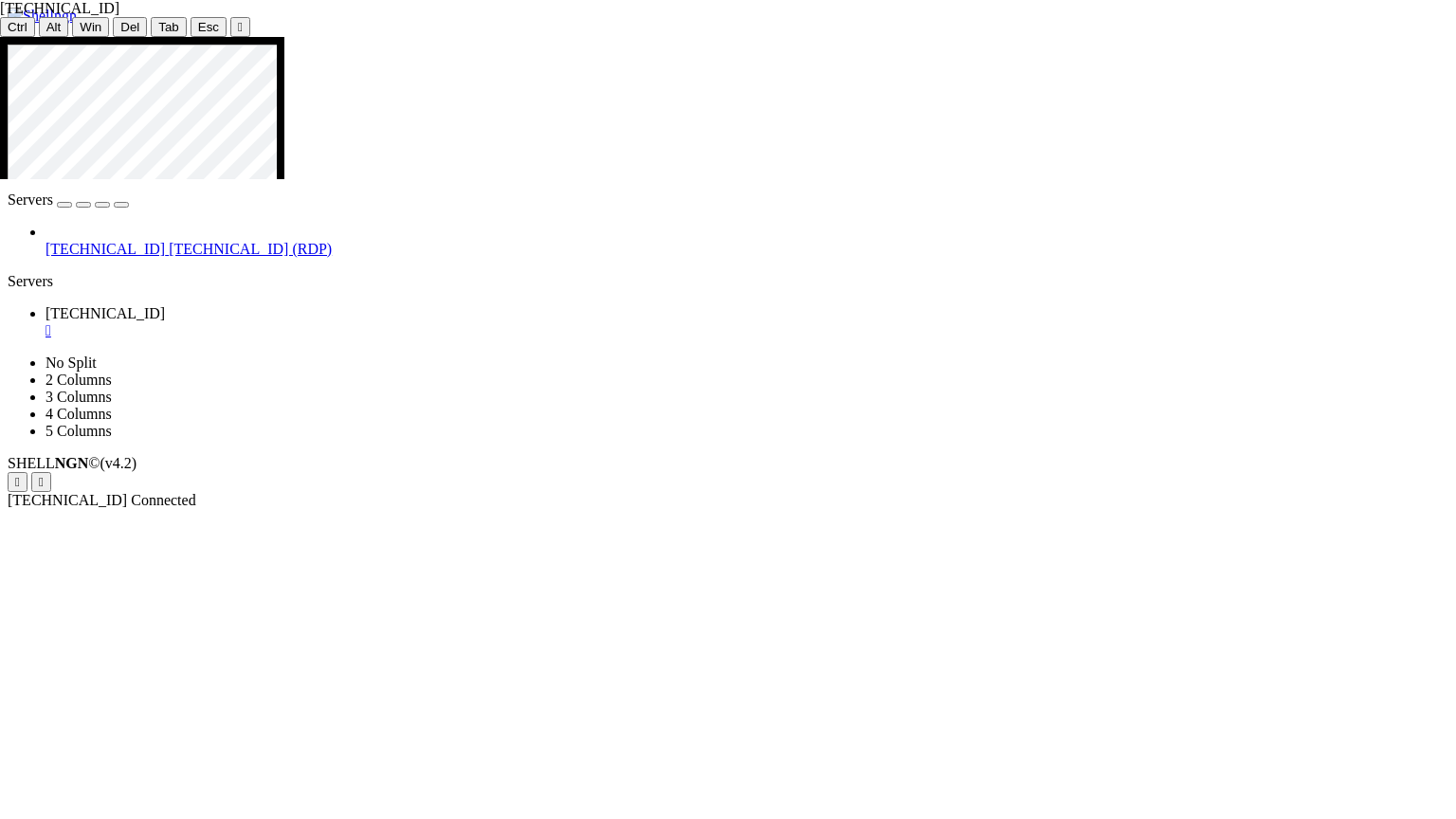 click at bounding box center [736, 1271] 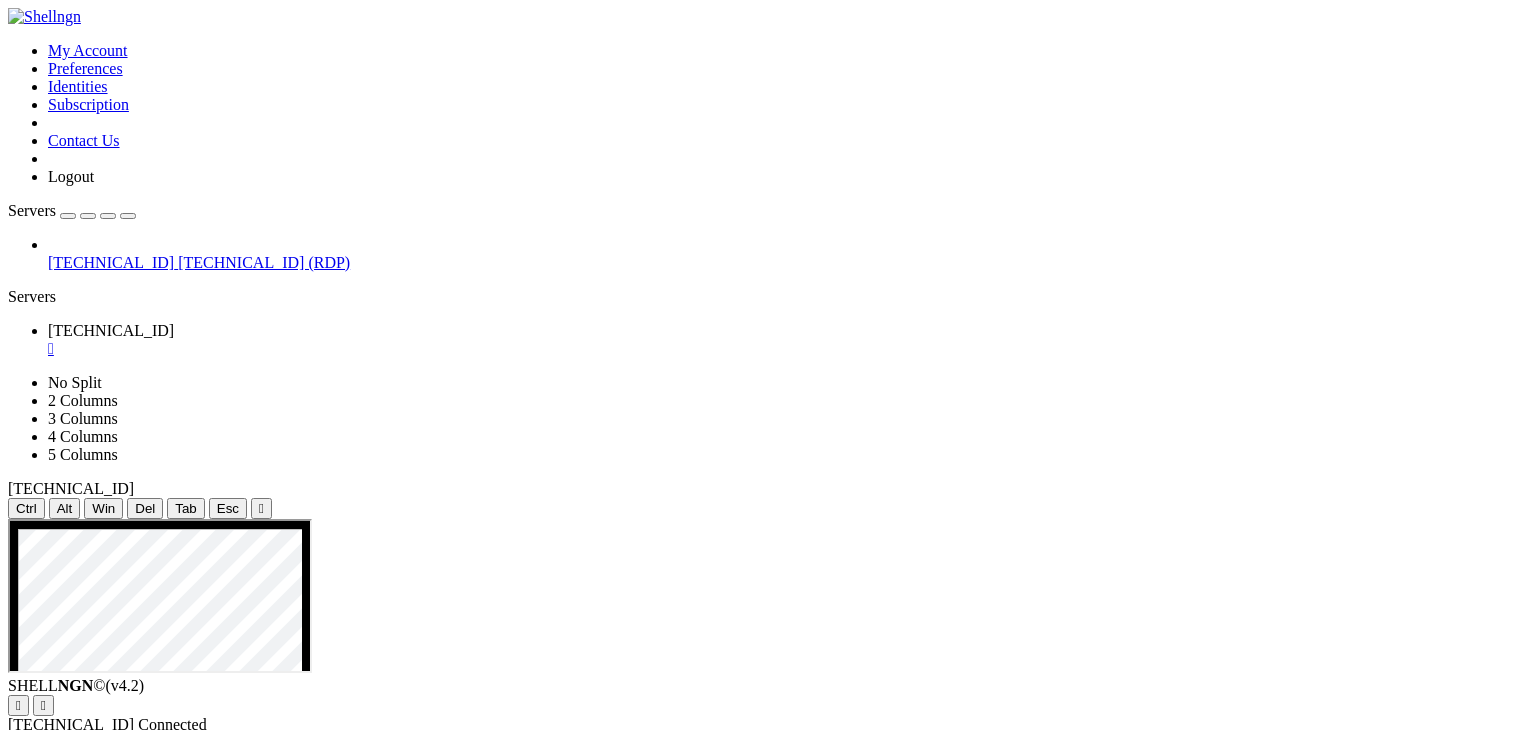 click at bounding box center (659, 1449) 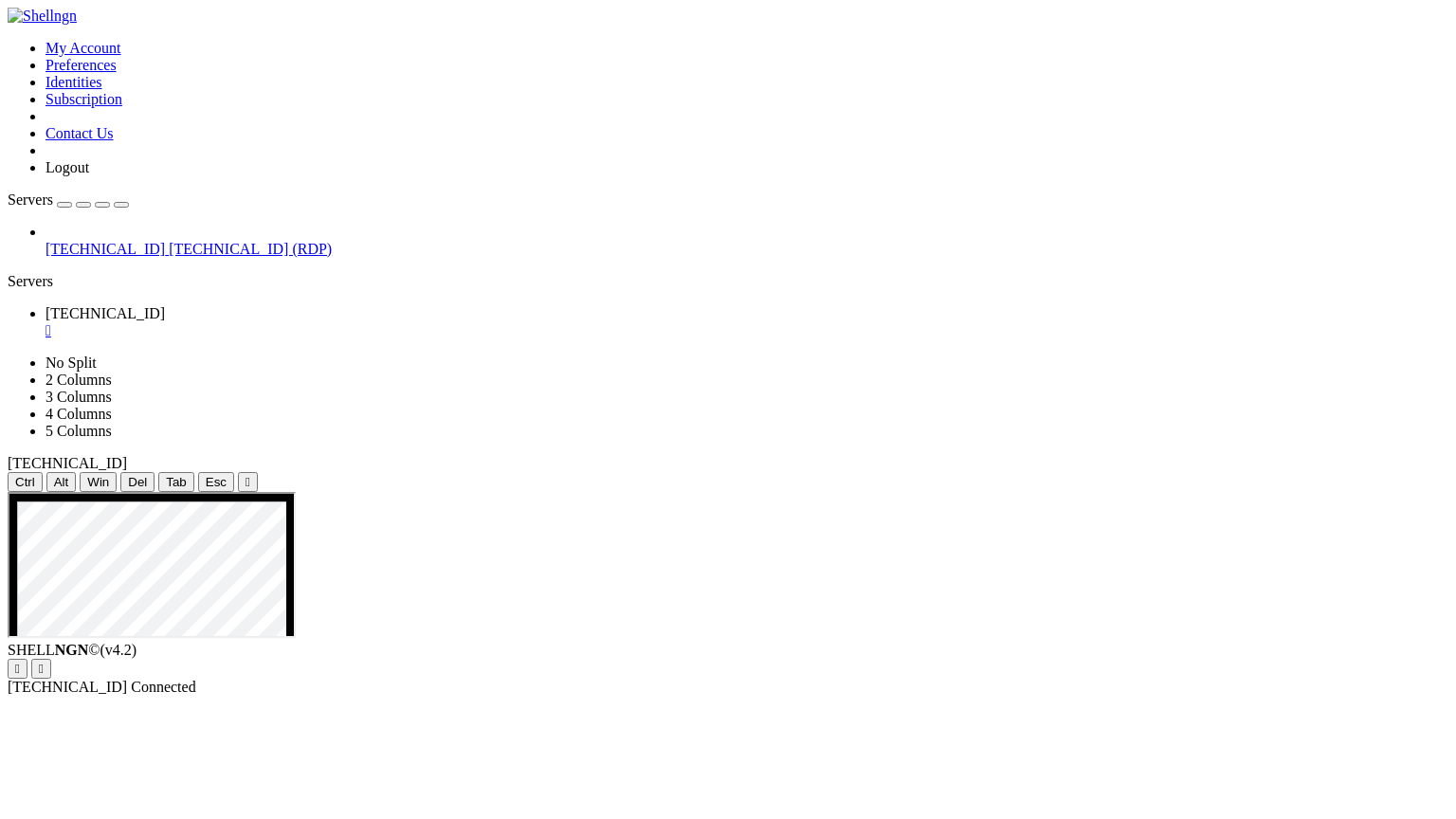 click at bounding box center (625, 1564) 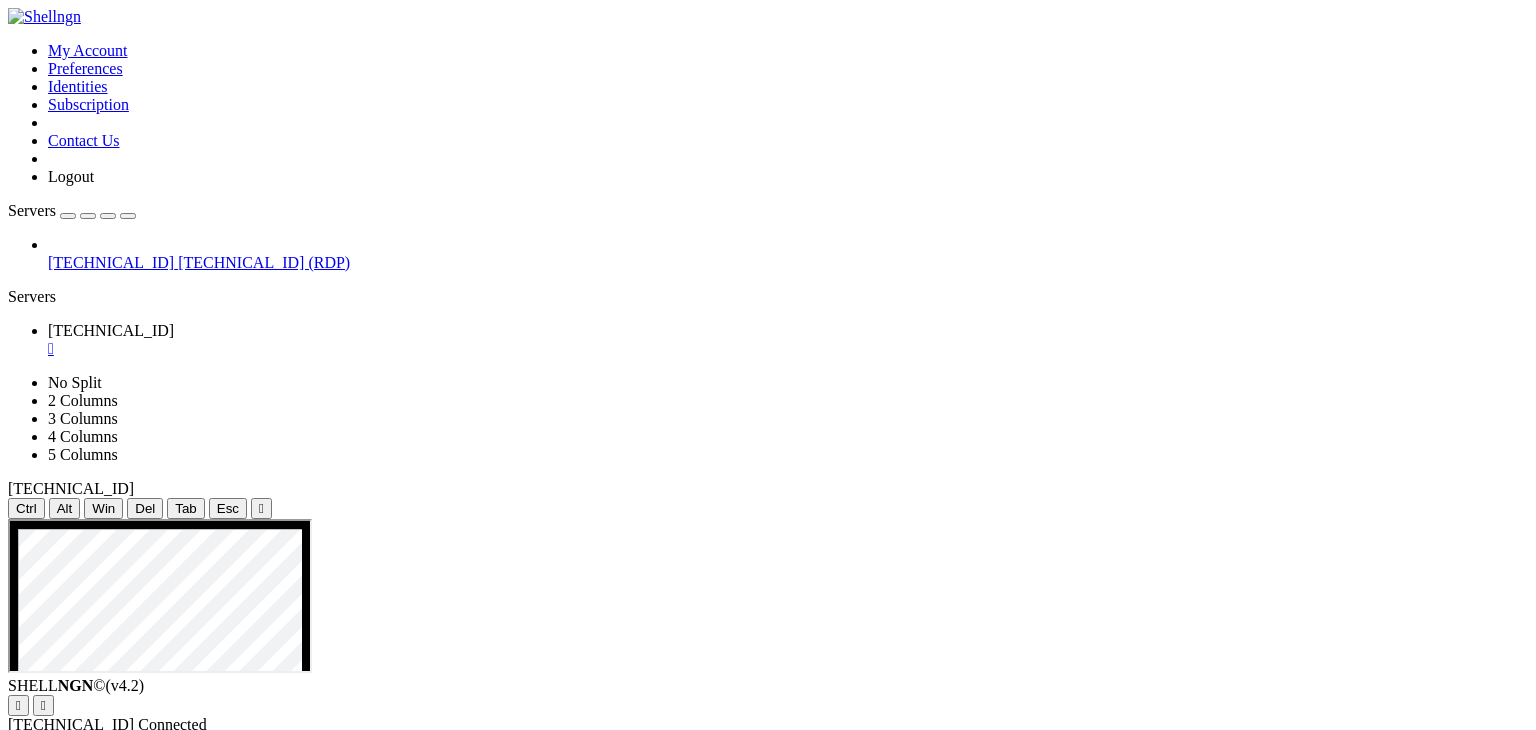 click on "" at bounding box center [18, 705] 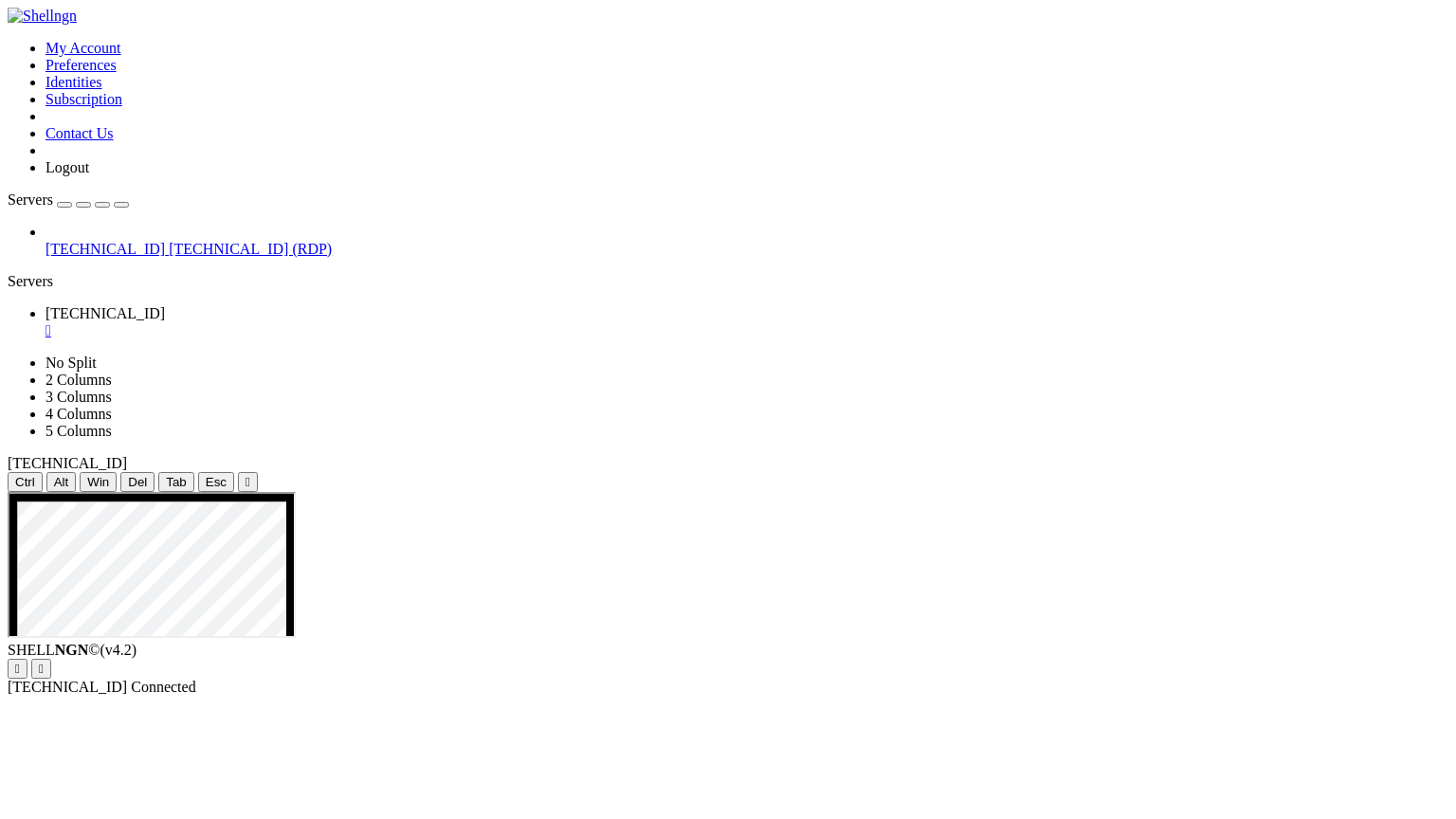 click at bounding box center [757, 1734] 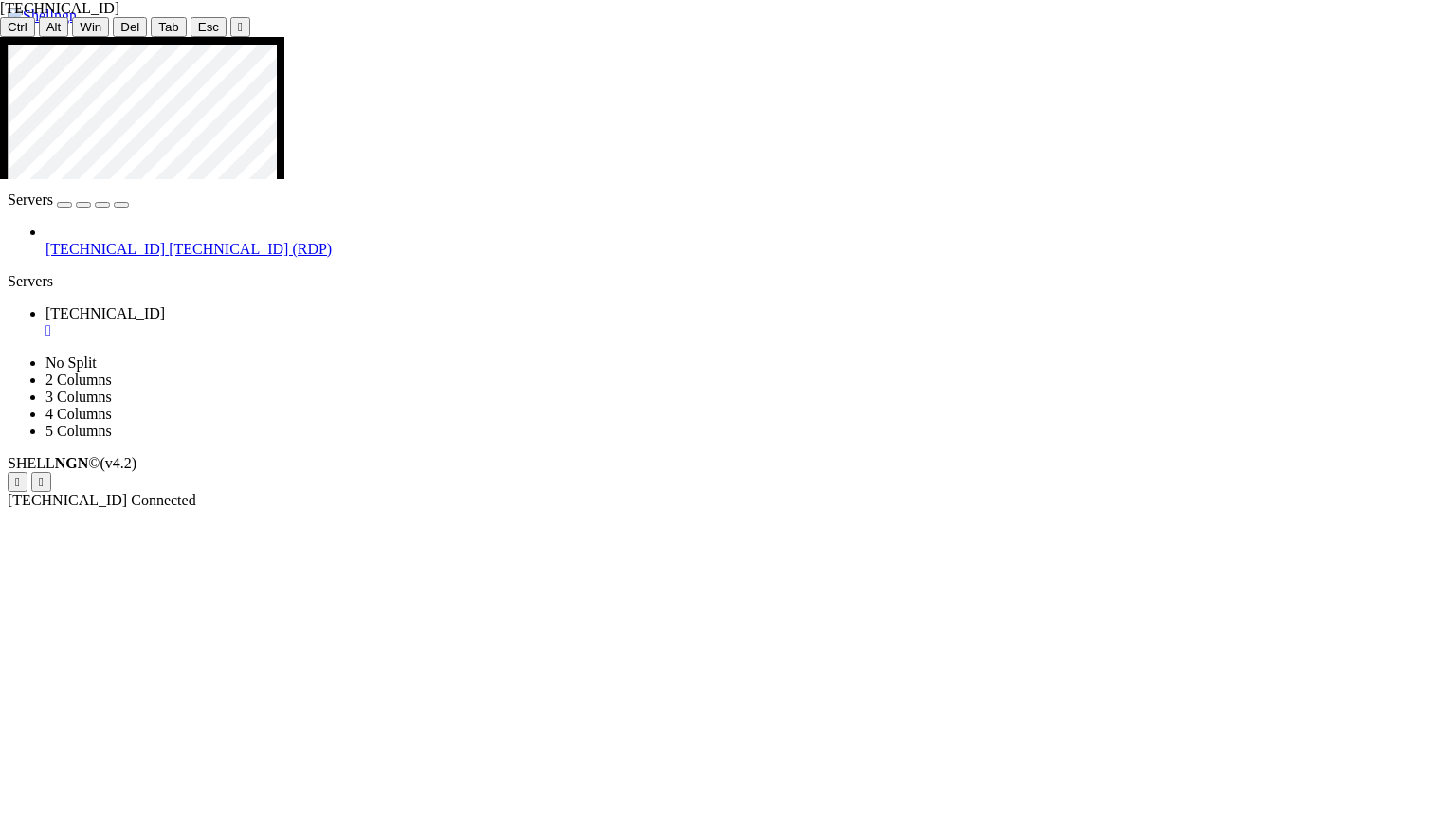 click on "Servers" at bounding box center (728, 282) 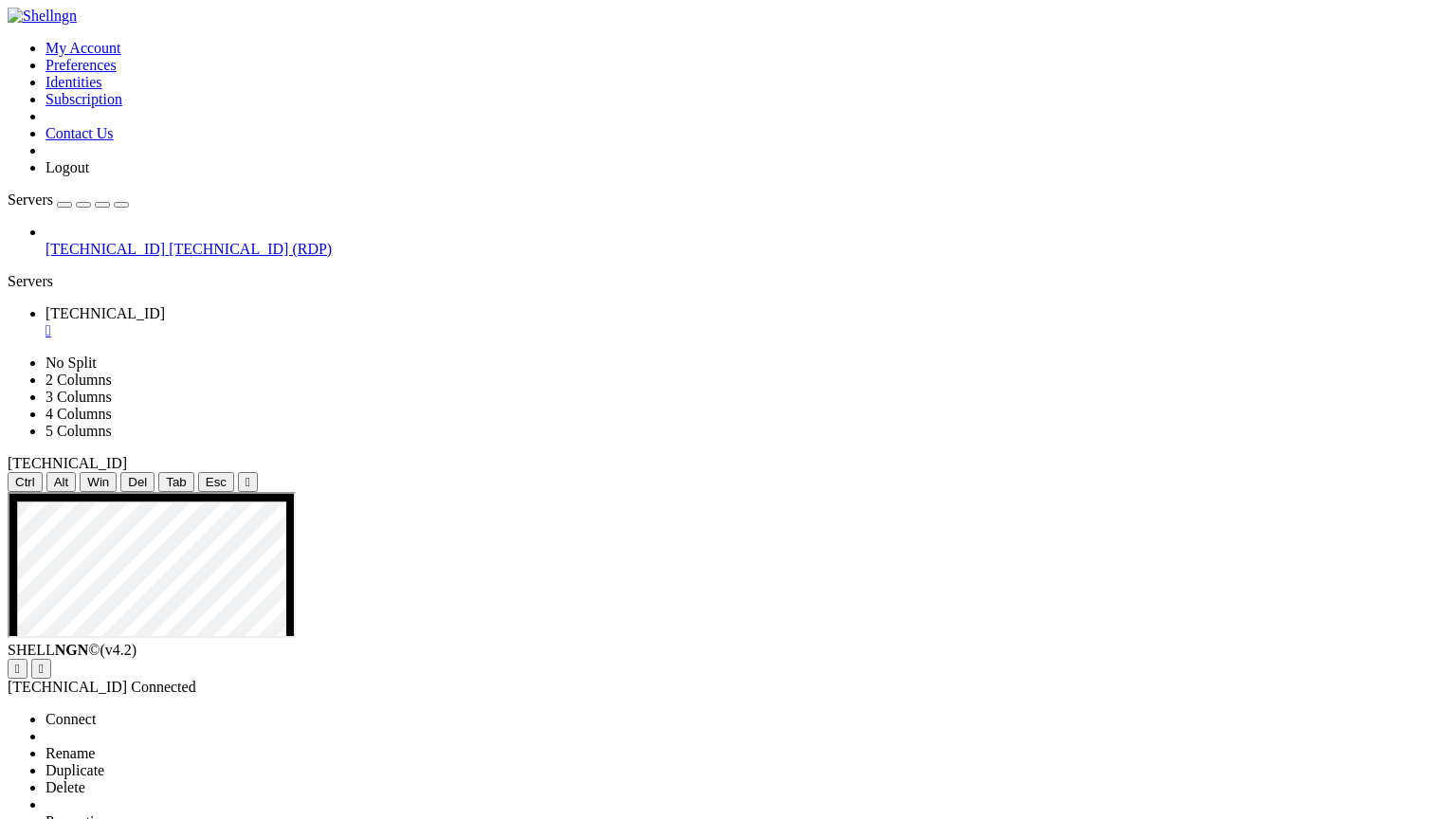 click on "Properties" at bounding box center [132, 822] 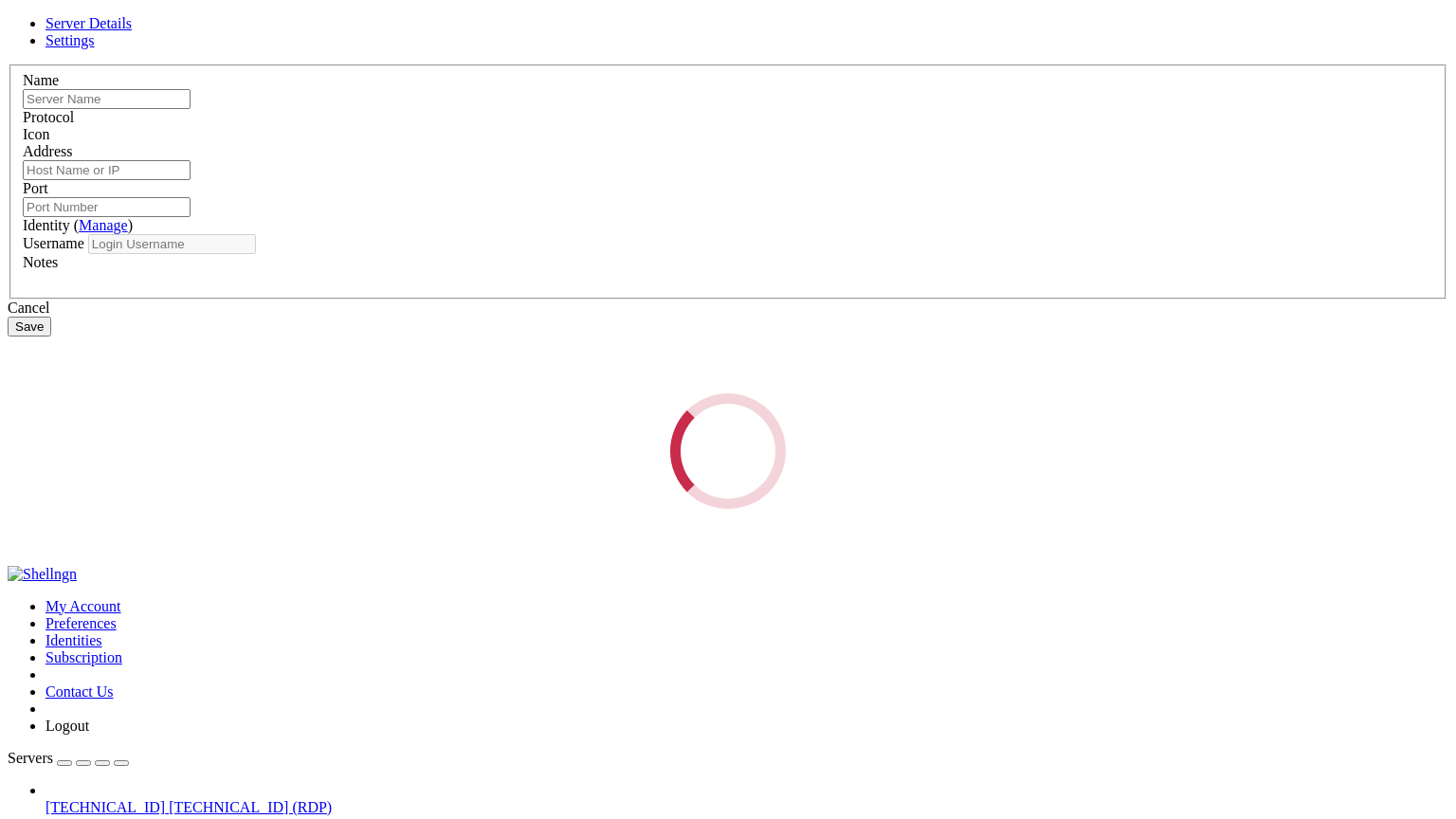 type on "[TECHNICAL_ID]" 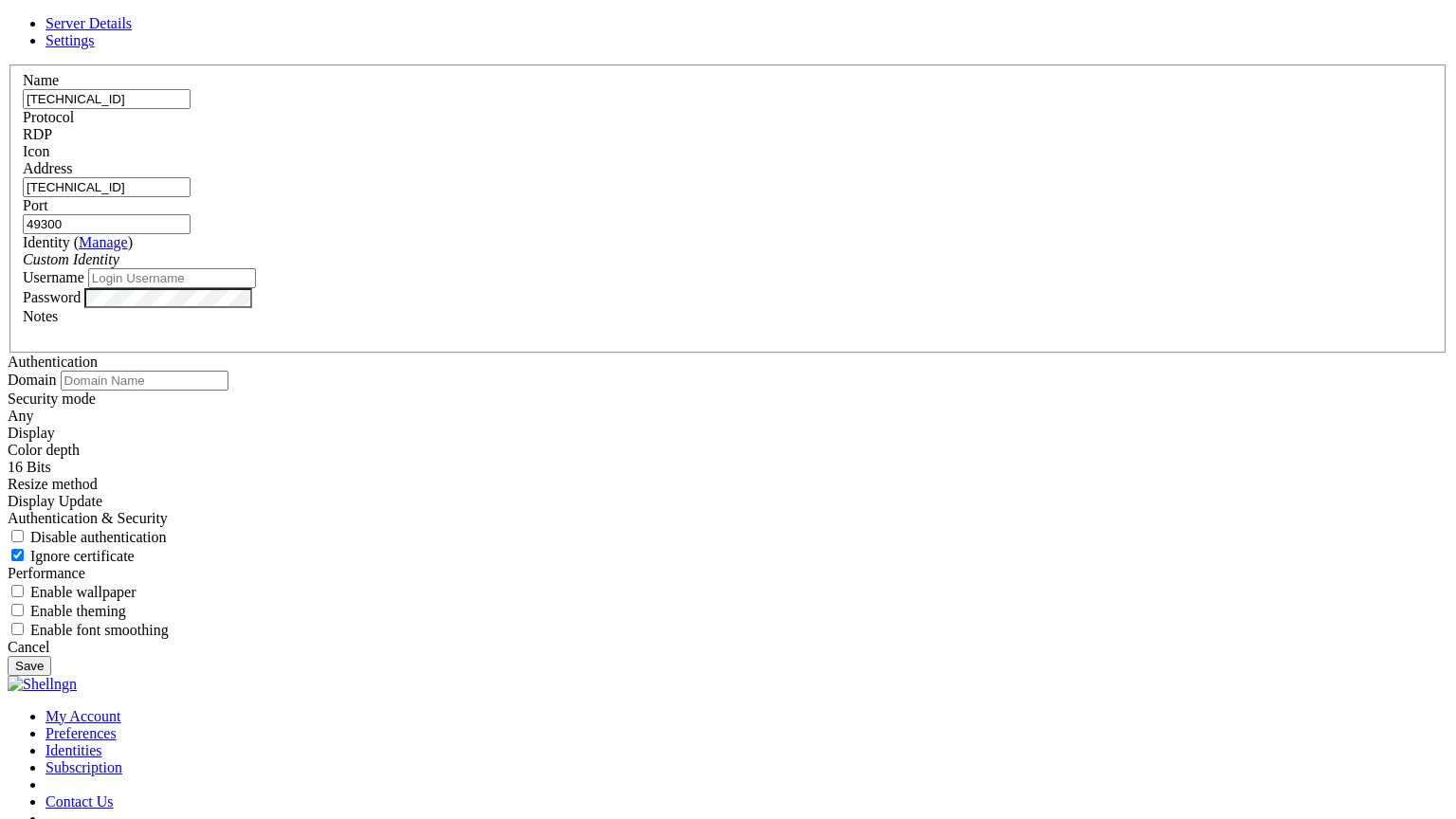 type on "Administrator" 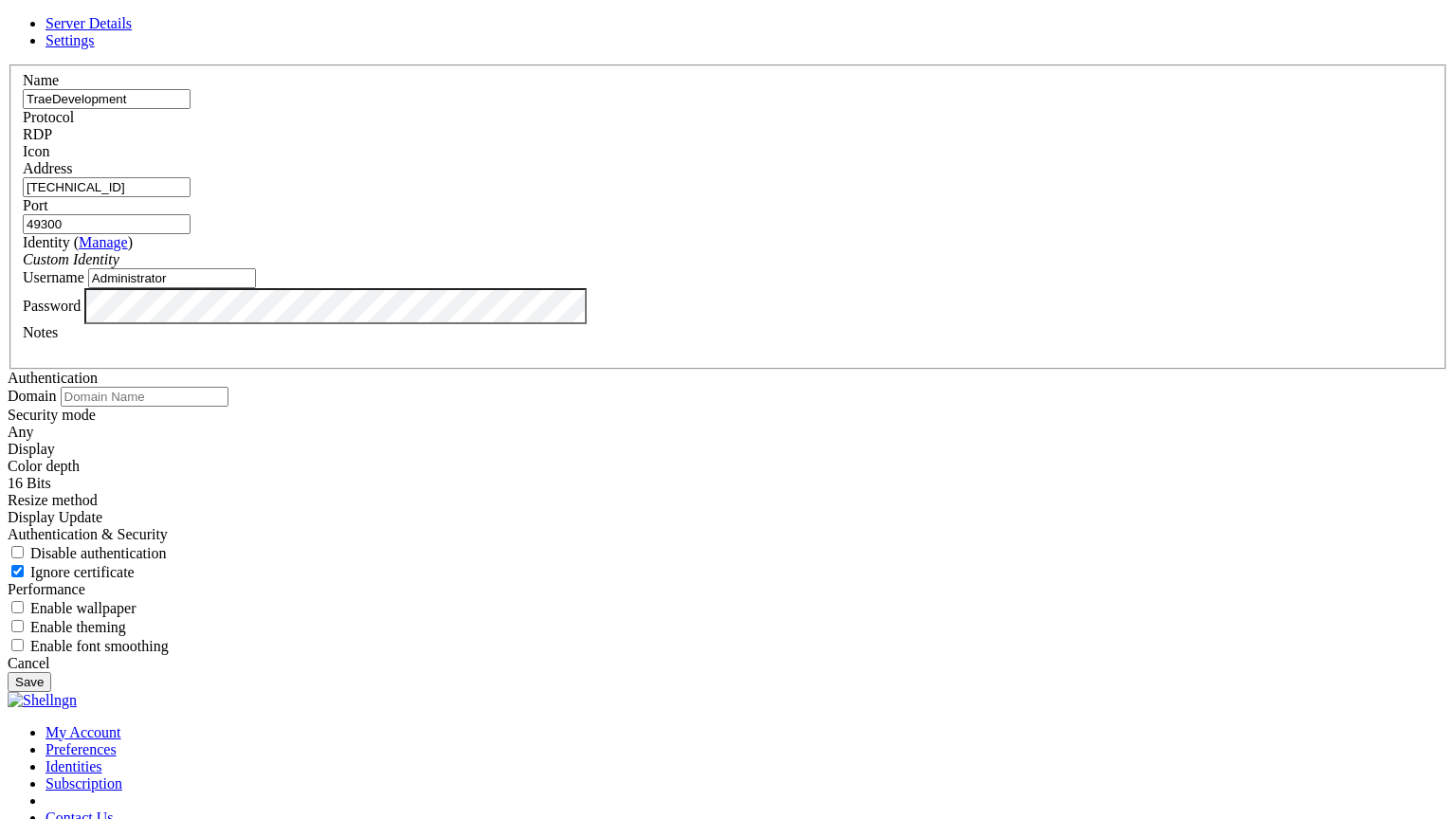 type on "TraeDevelopment" 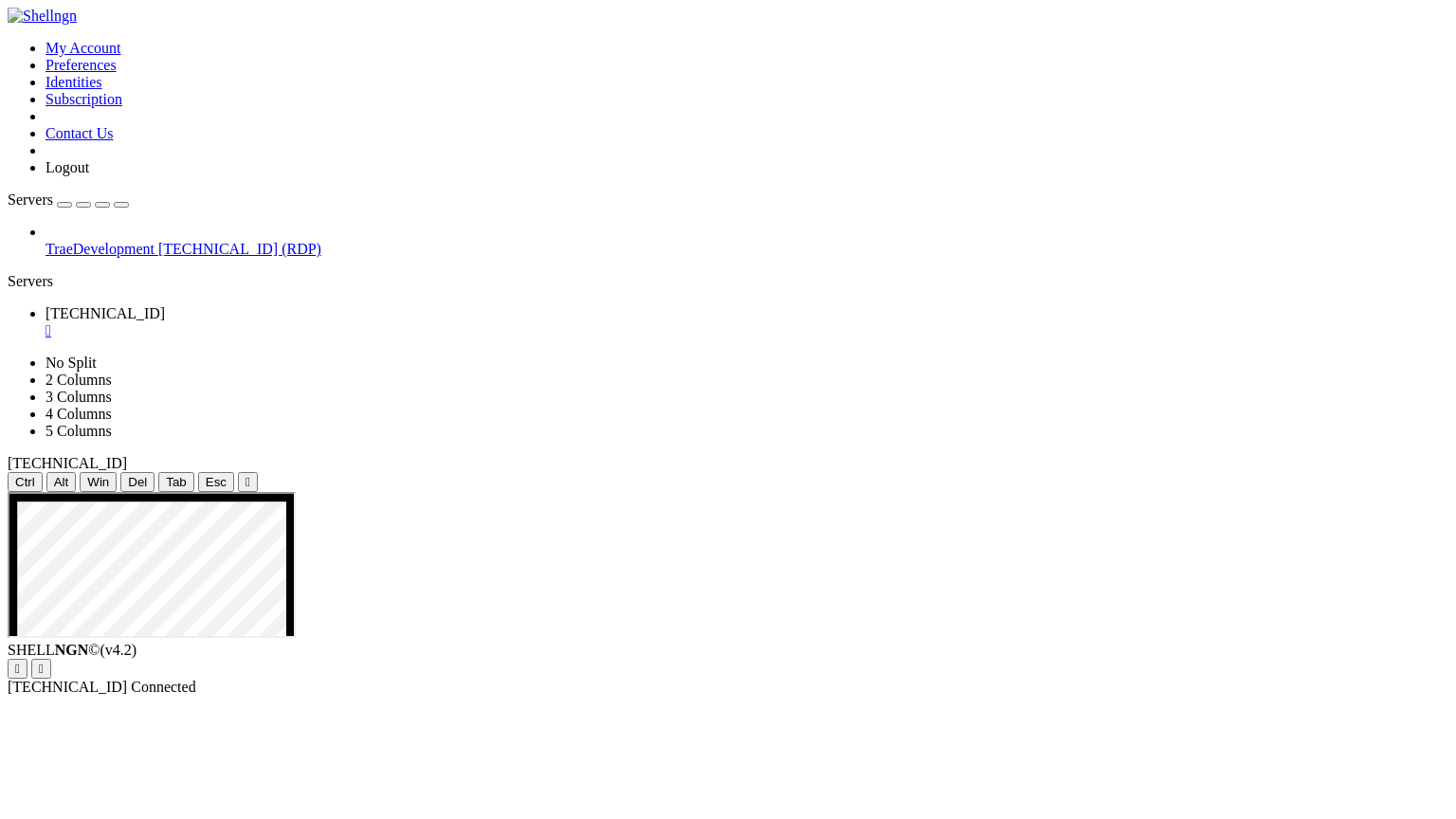 click at bounding box center [121, 205] 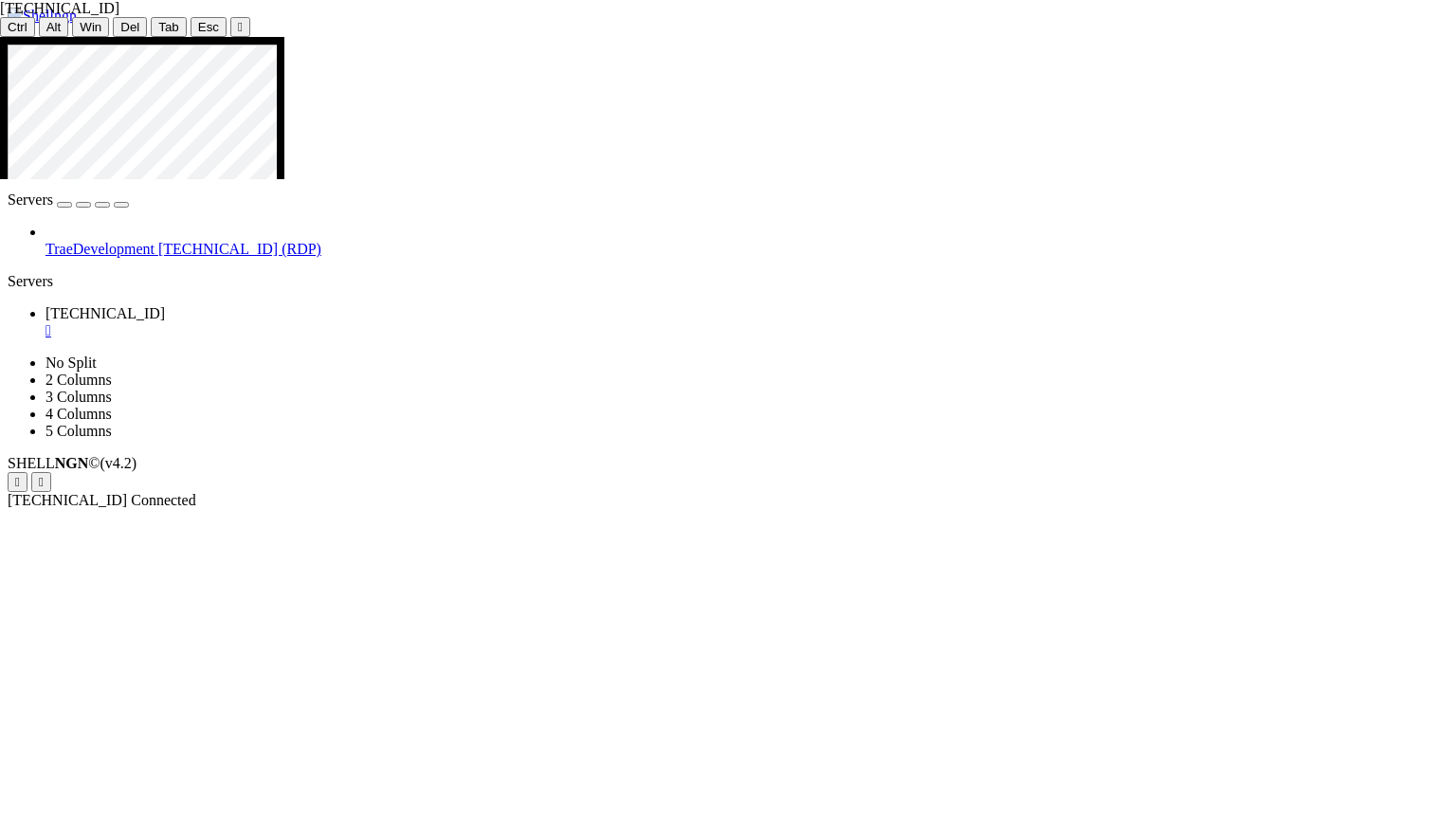 click at bounding box center [750, 1279] 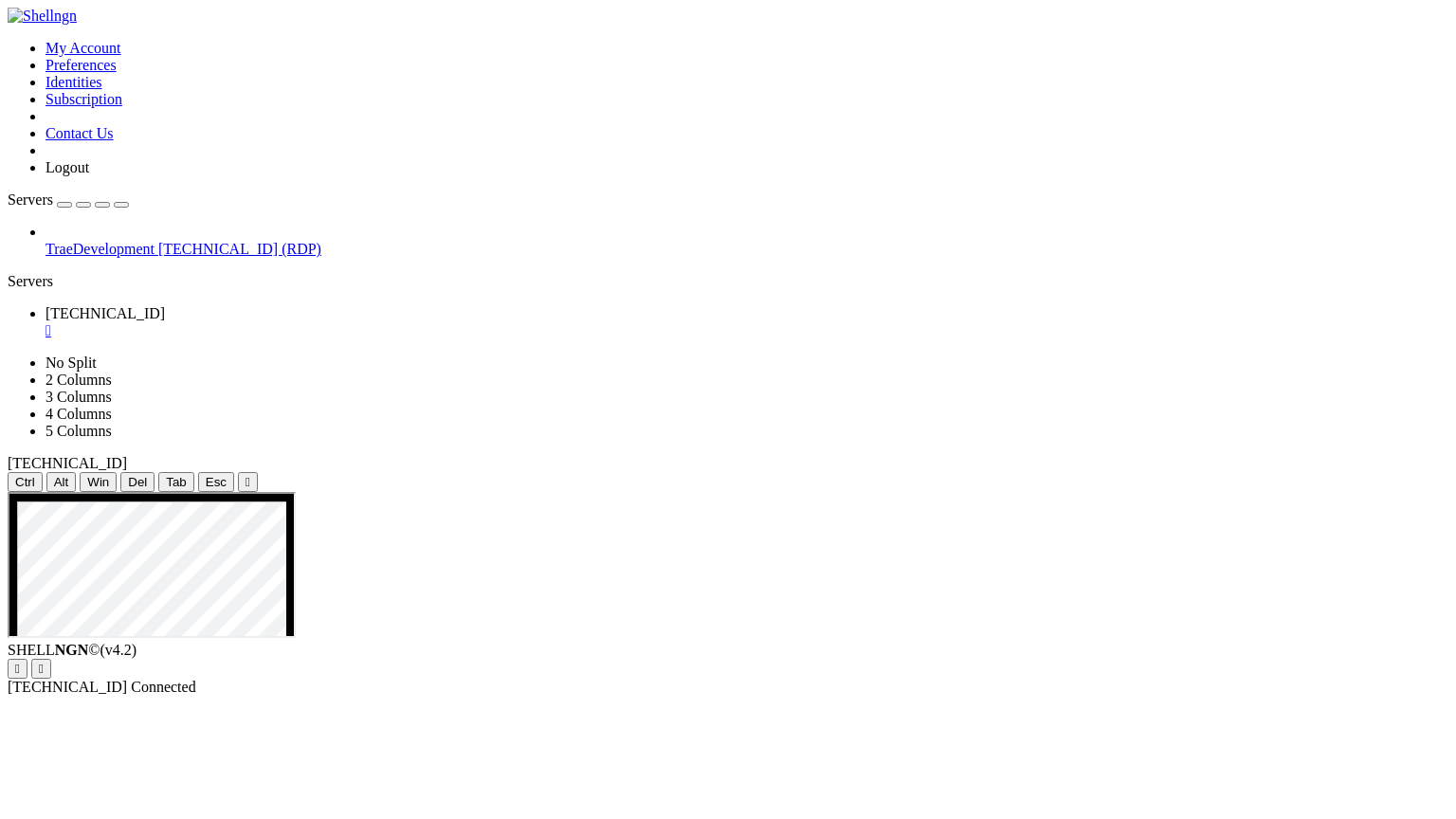 click on "" at bounding box center [17, 668] 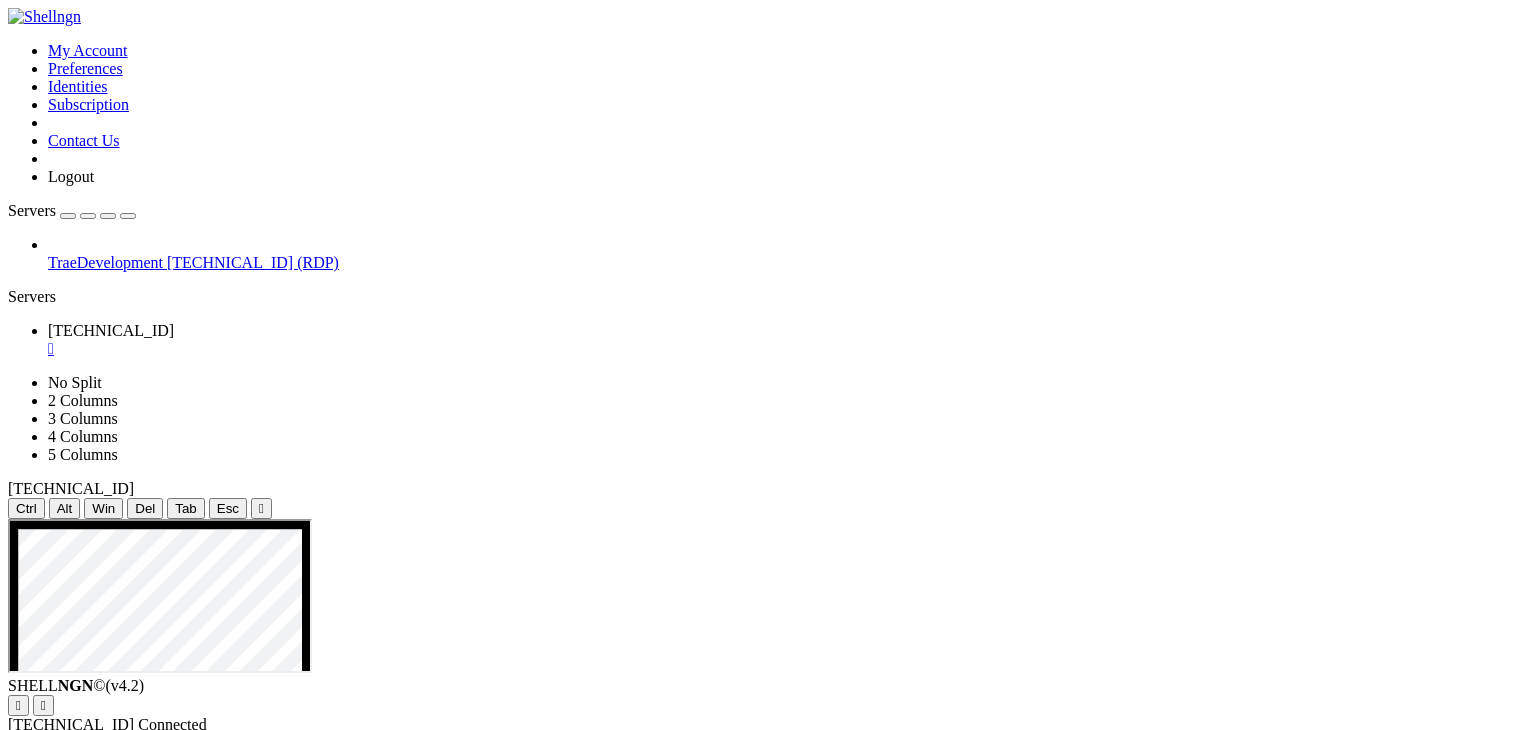 drag, startPoint x: 234, startPoint y: 73, endPoint x: 233, endPoint y: 134, distance: 61.008198 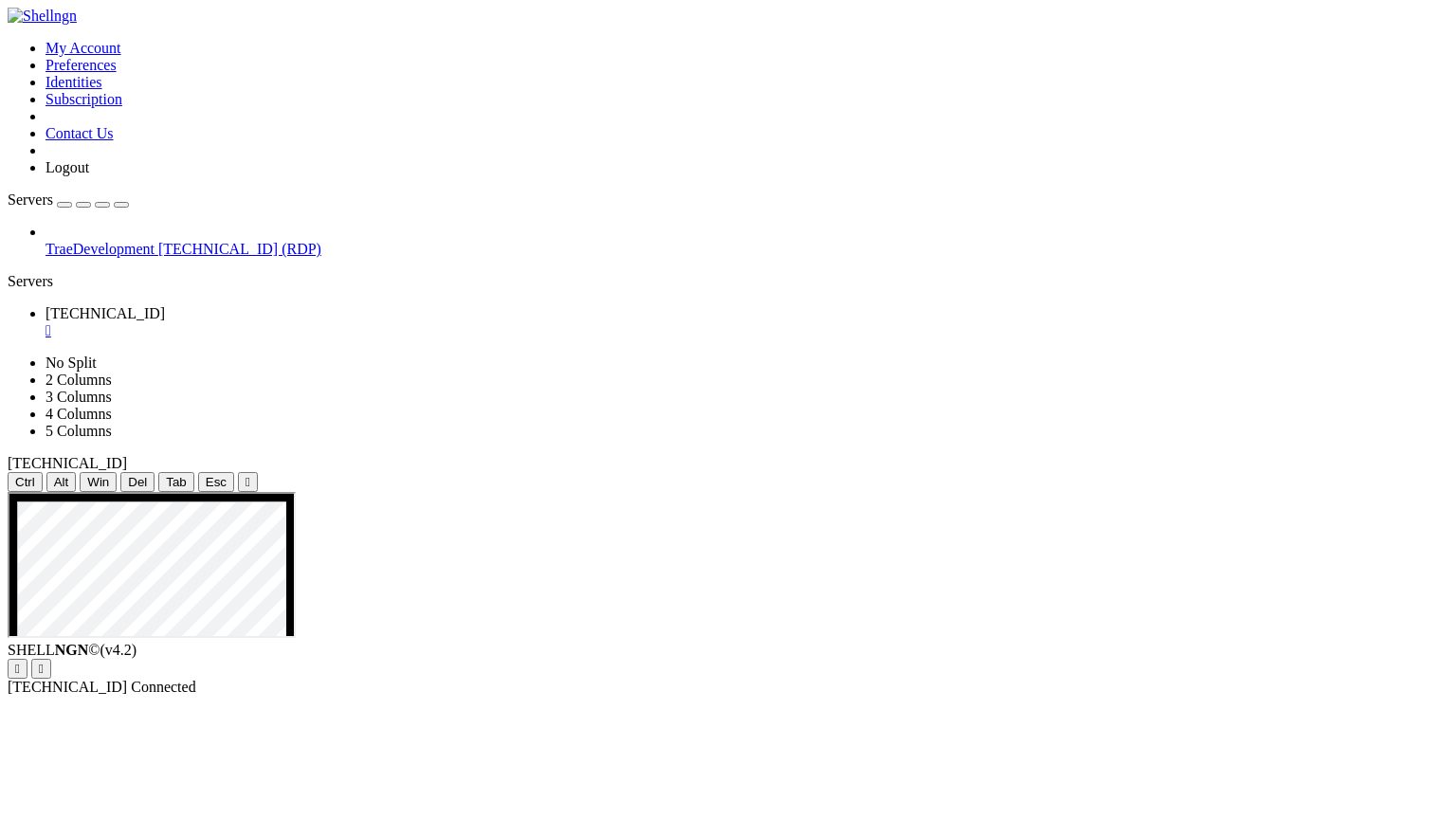 click at bounding box center (8, 492) 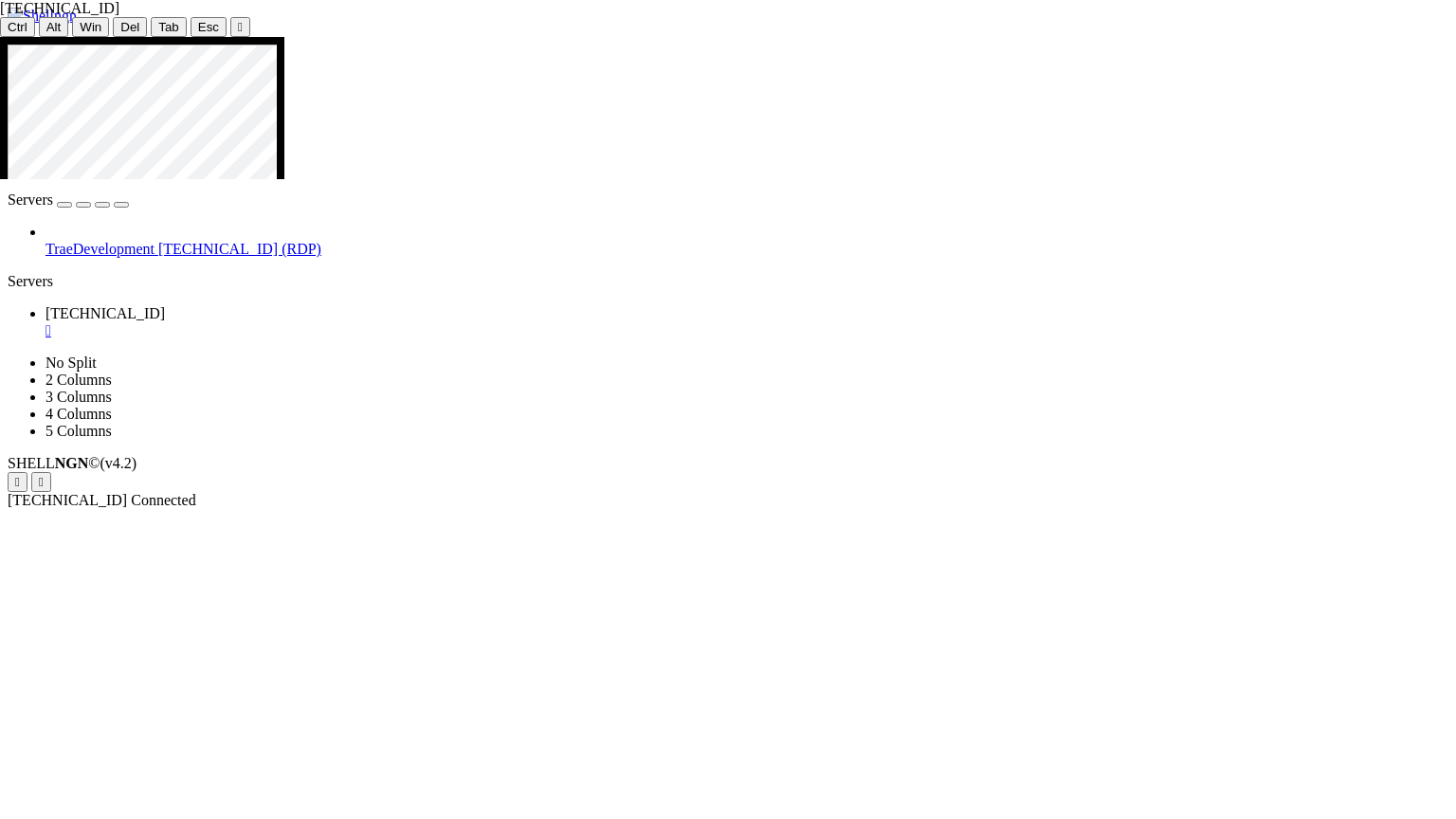 click at bounding box center [728, 37] 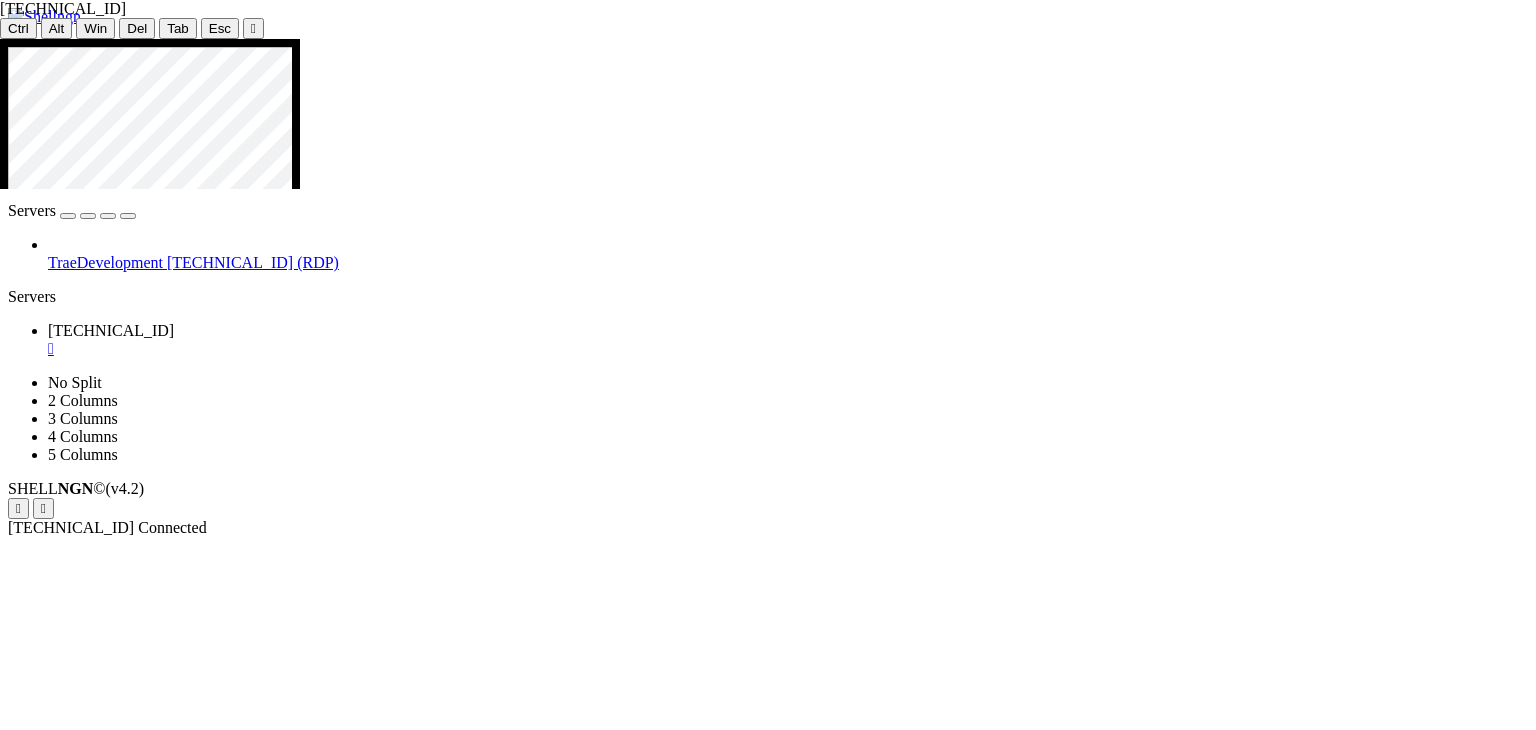 click at bounding box center (768, 39) 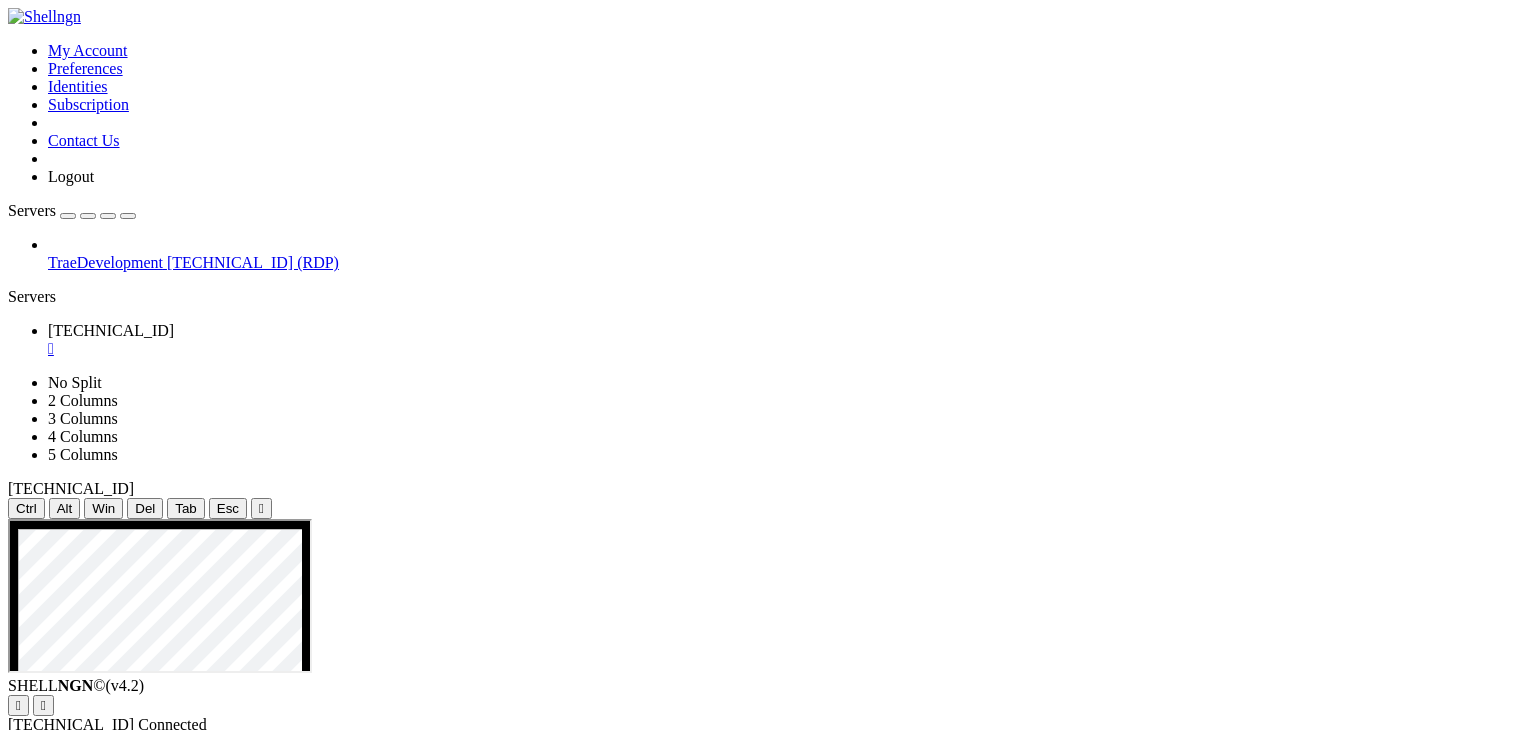 click on "" at bounding box center [18, 705] 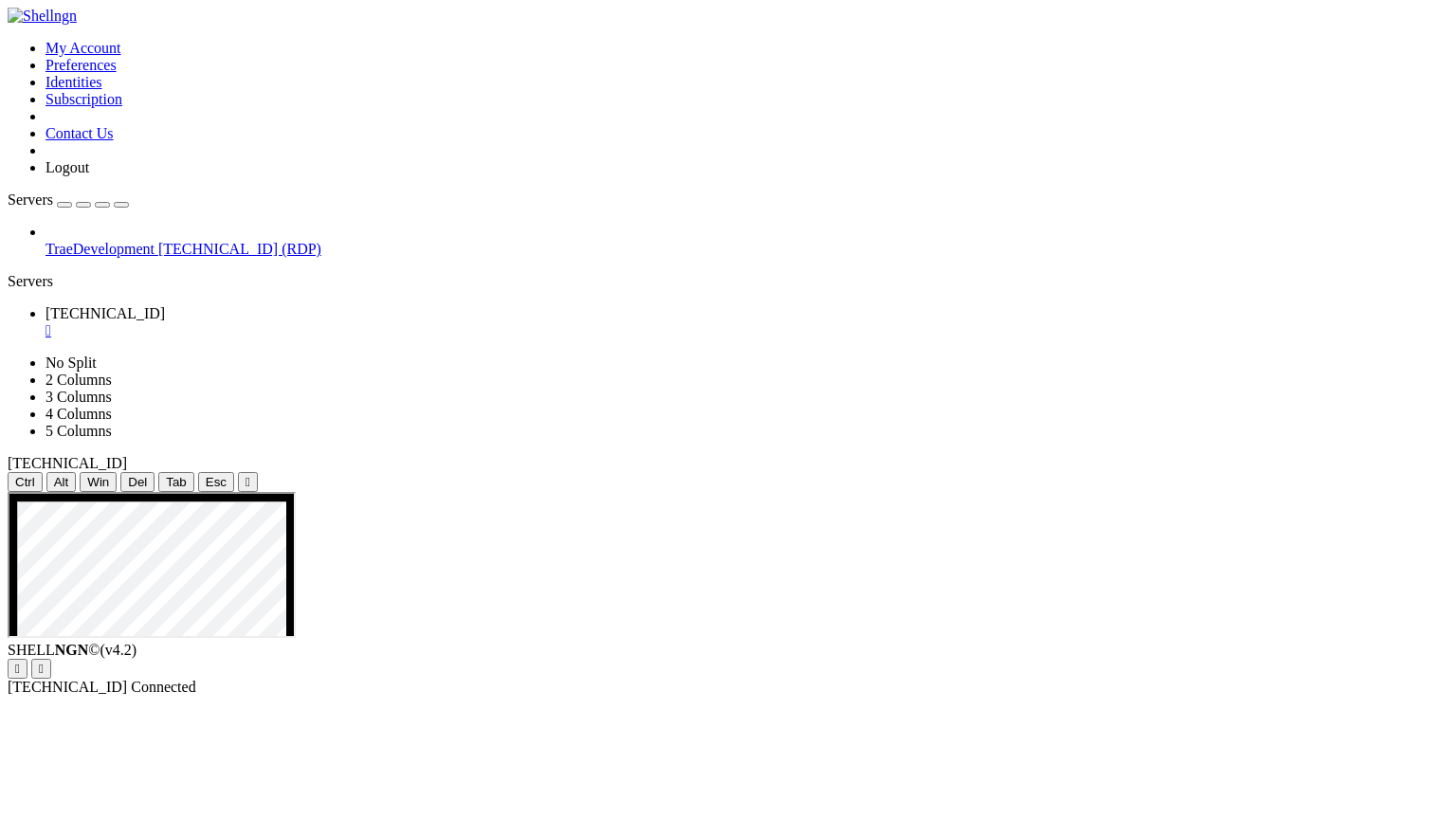 click at bounding box center [8, 492] 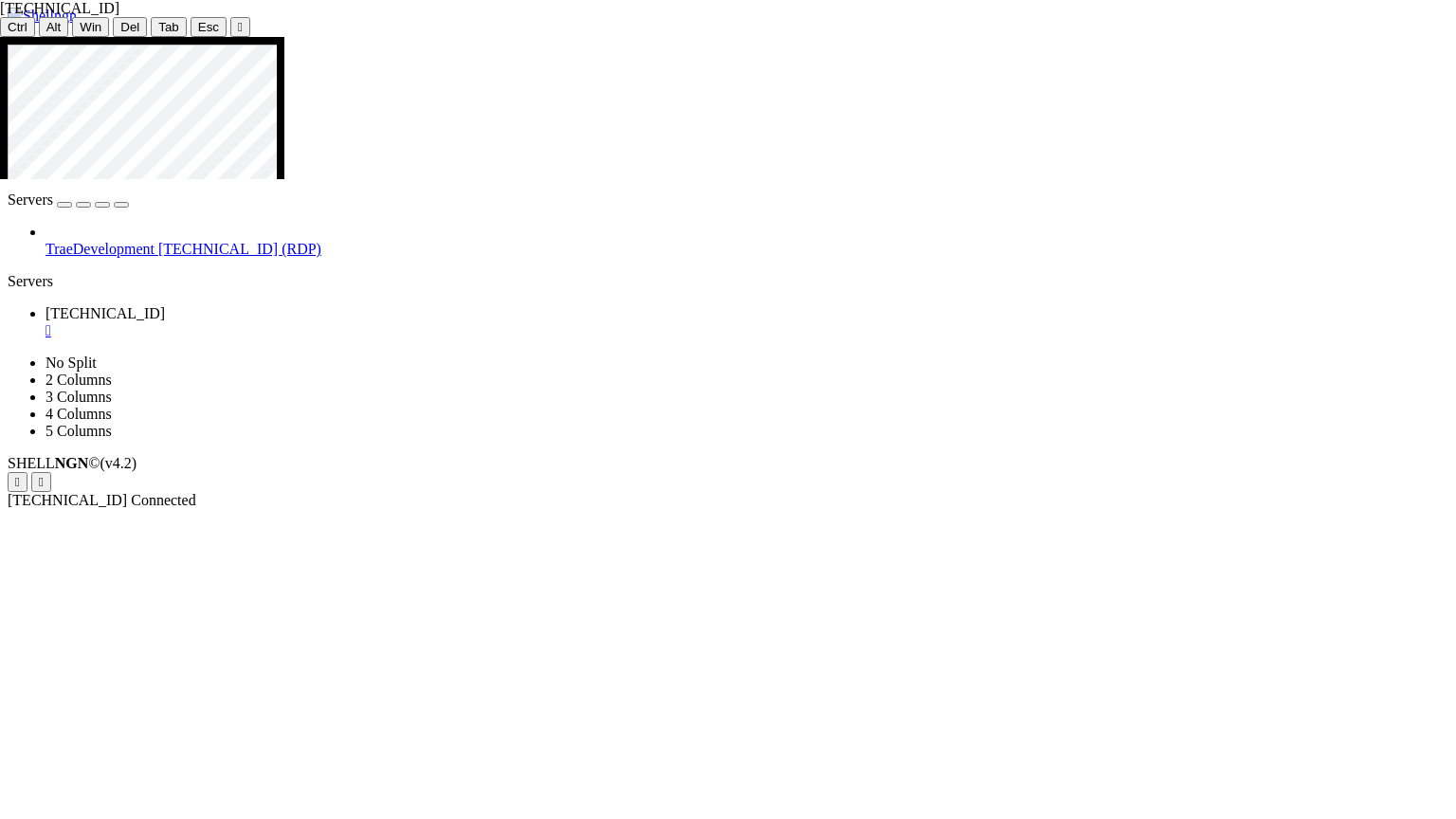click at bounding box center (0, 37) 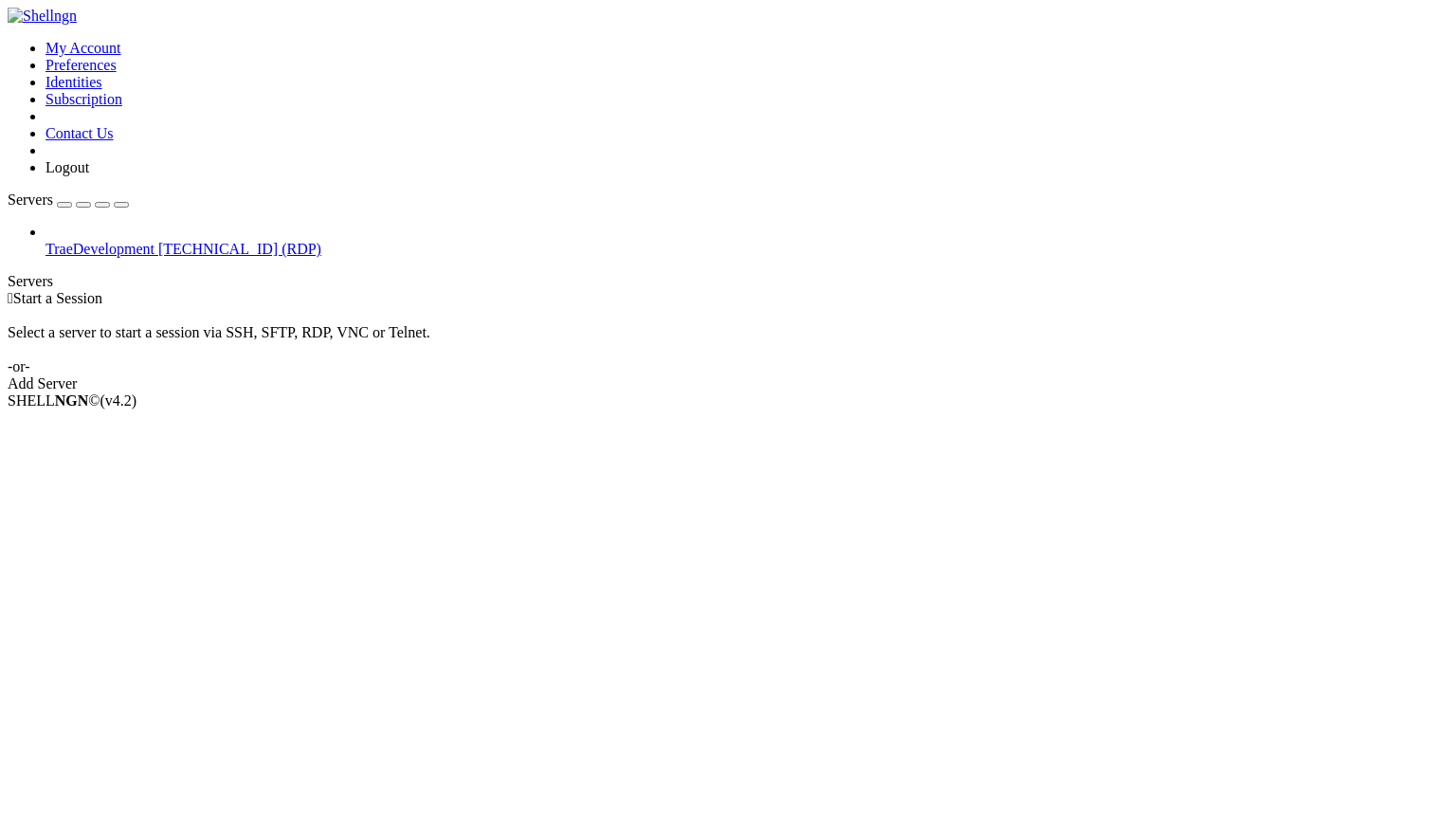 scroll, scrollTop: 0, scrollLeft: 0, axis: both 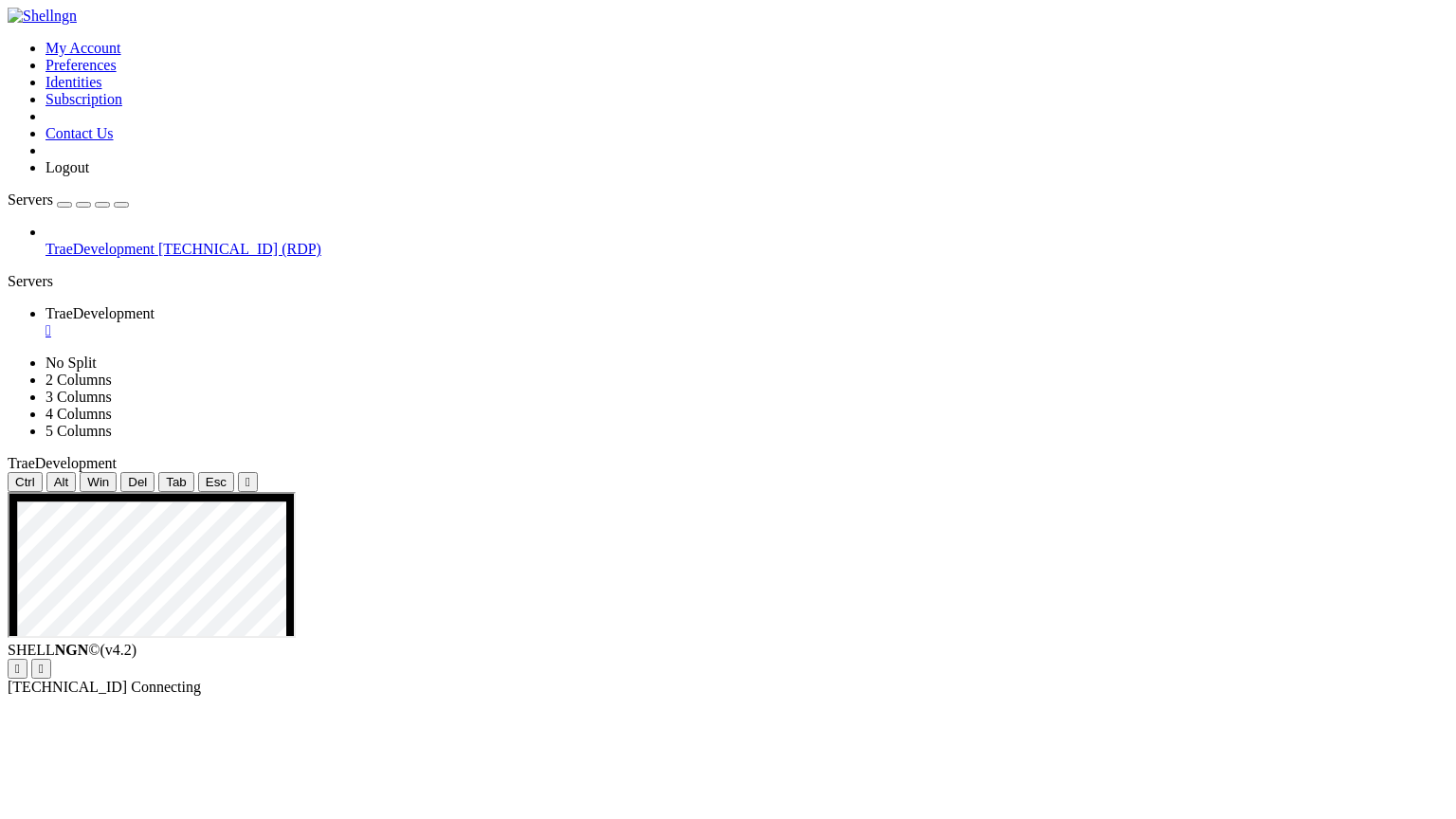 click at bounding box center [121, 205] 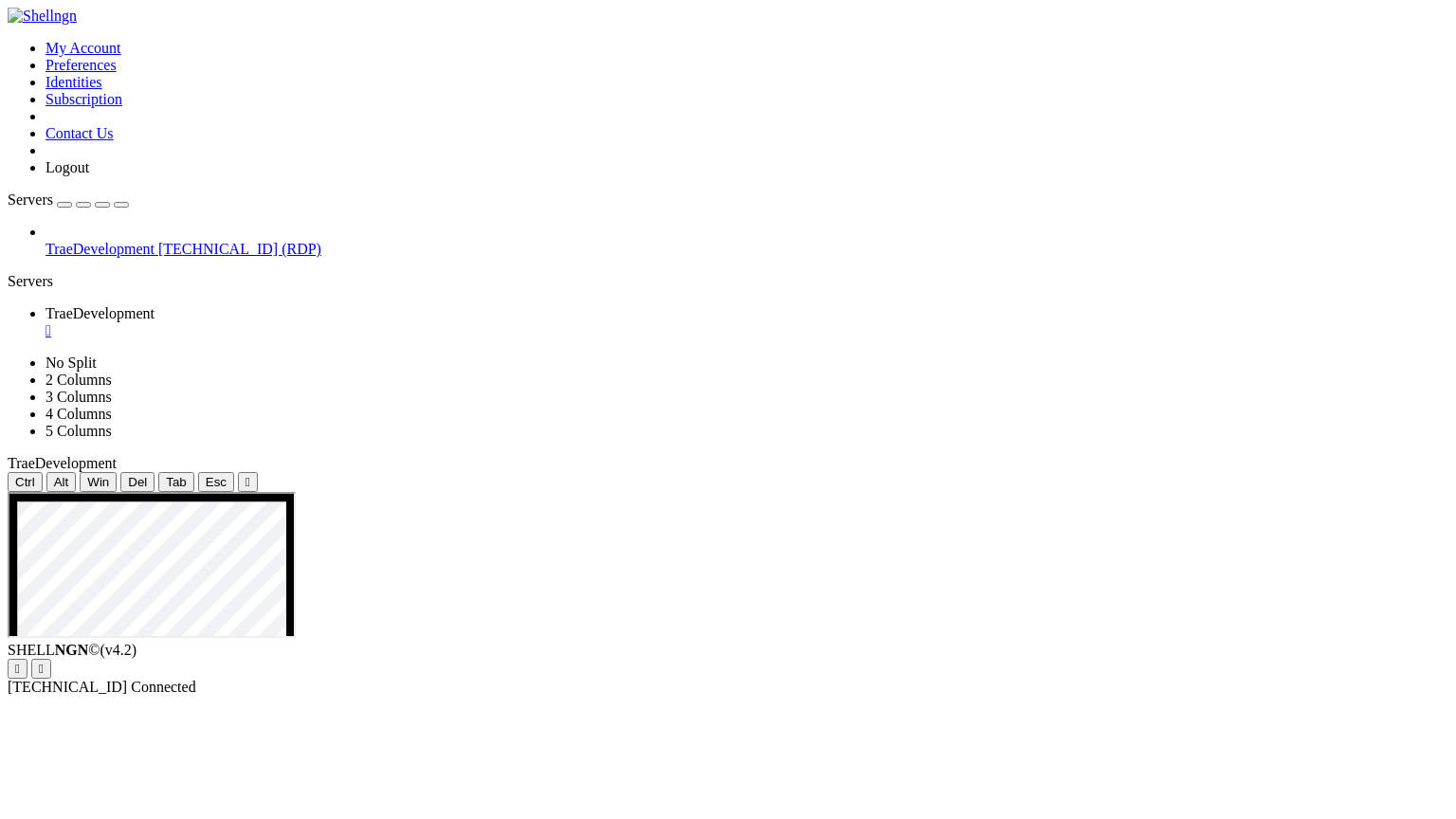 click on "" at bounding box center (247, 482) 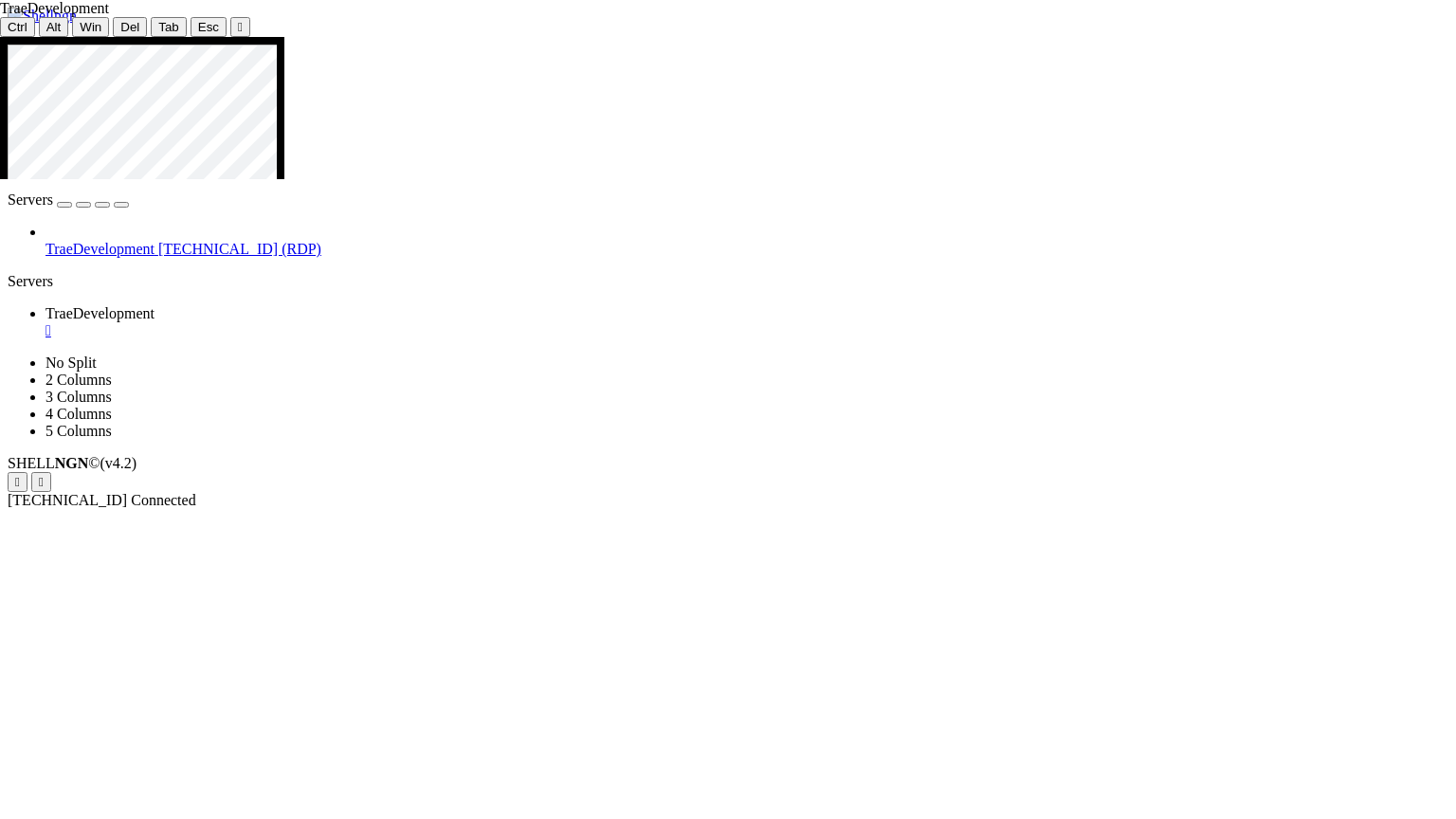 click at bounding box center (736, 1271) 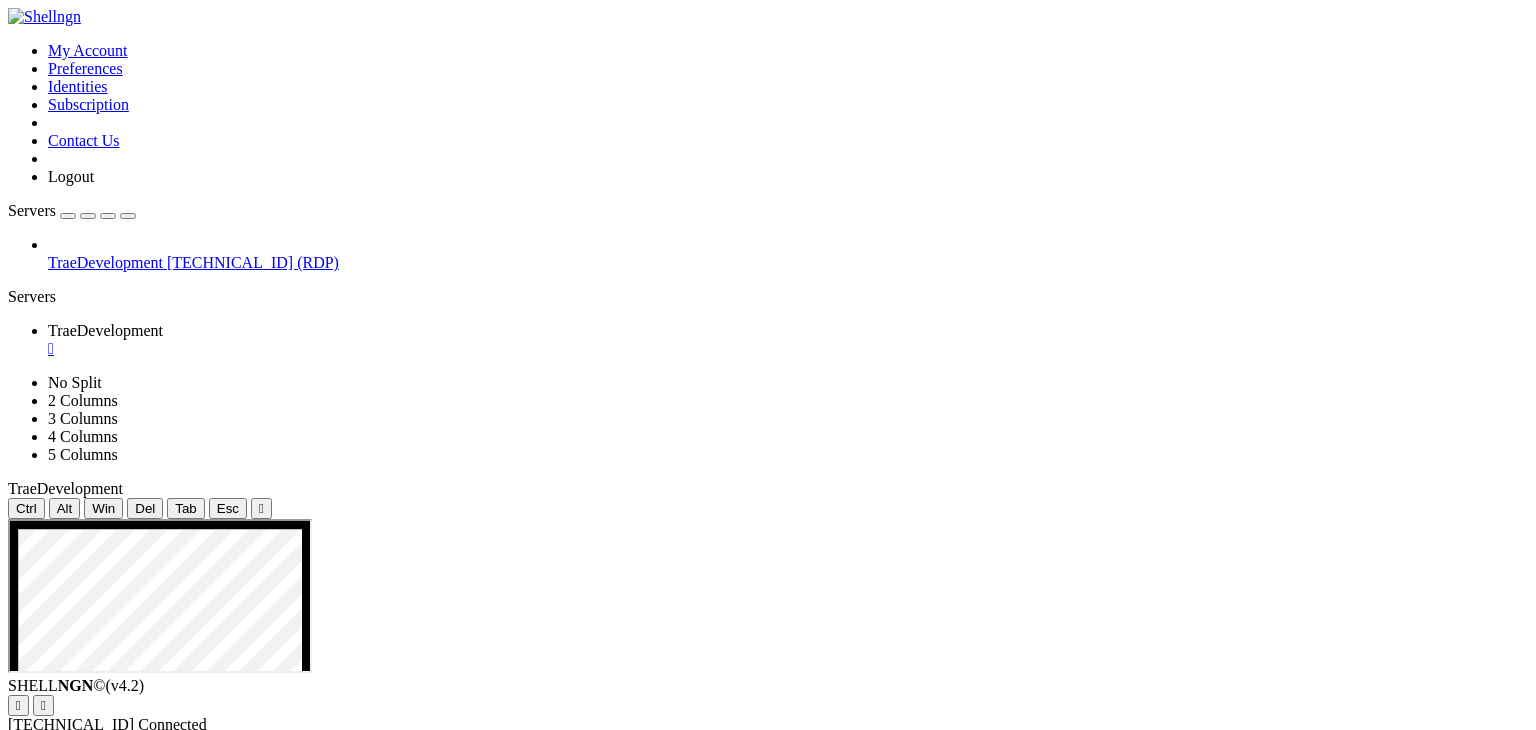 click at bounding box center [769, 1449] 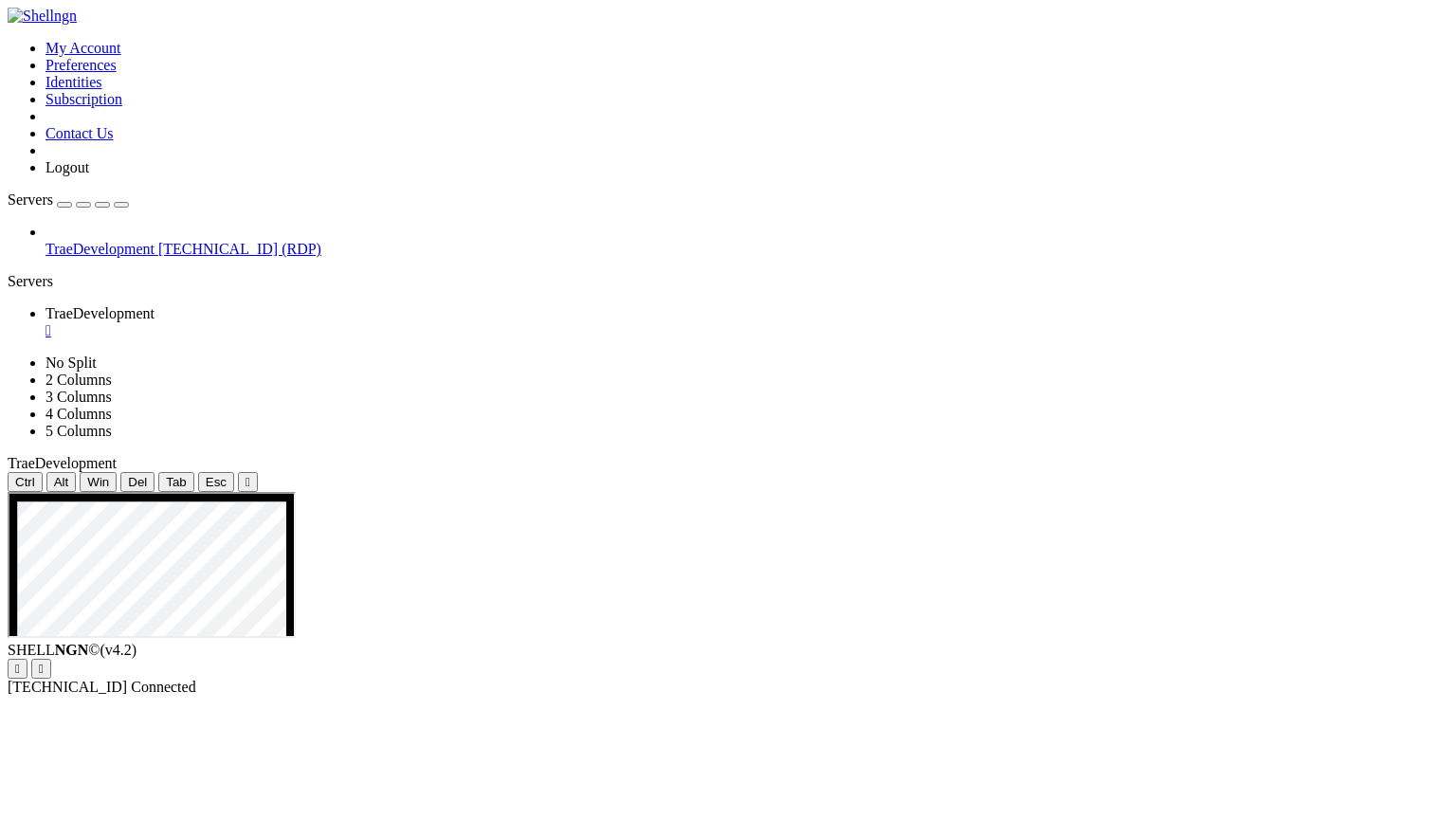 click on "" at bounding box center [247, 482] 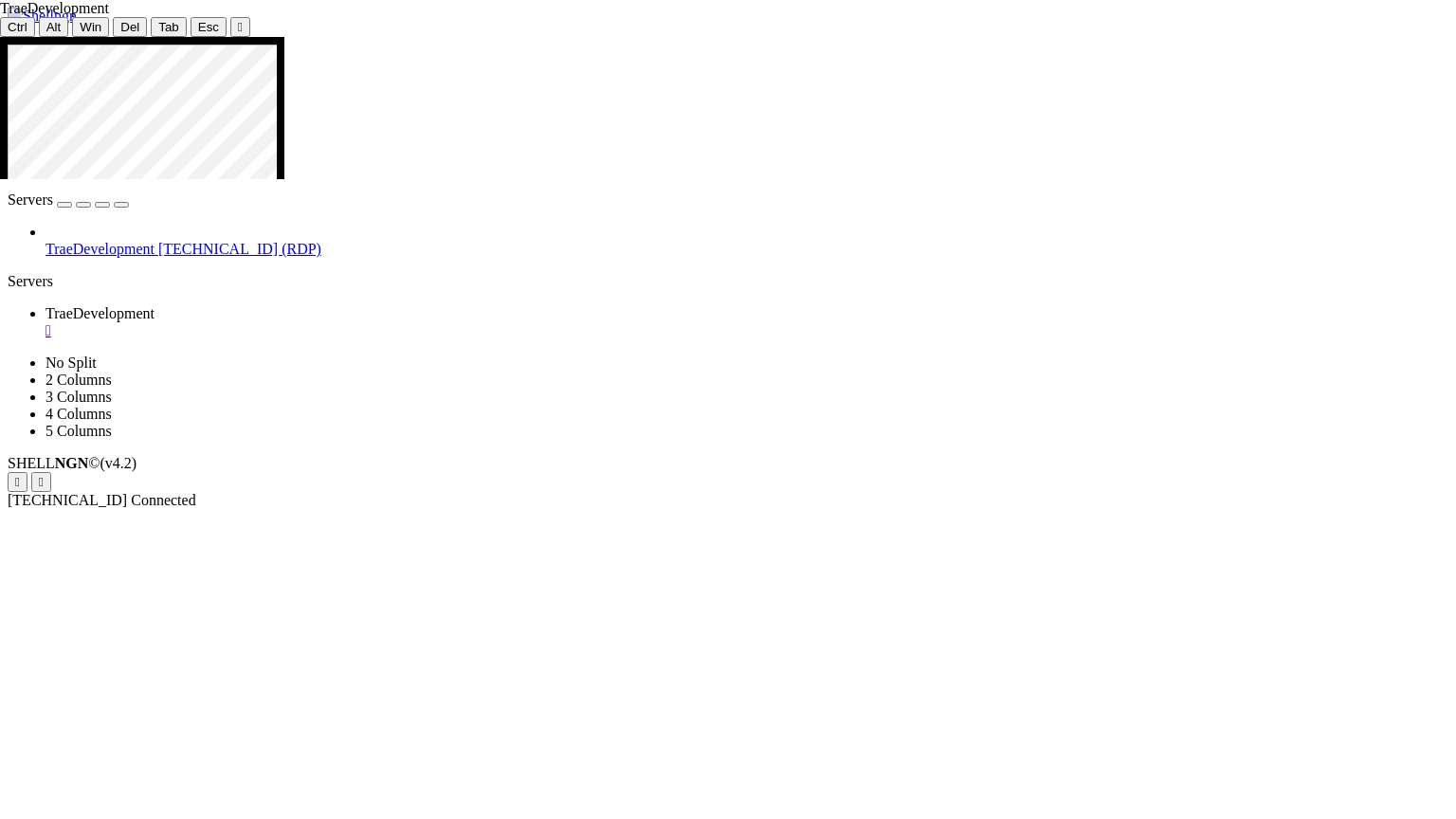 click at bounding box center [736, 1271] 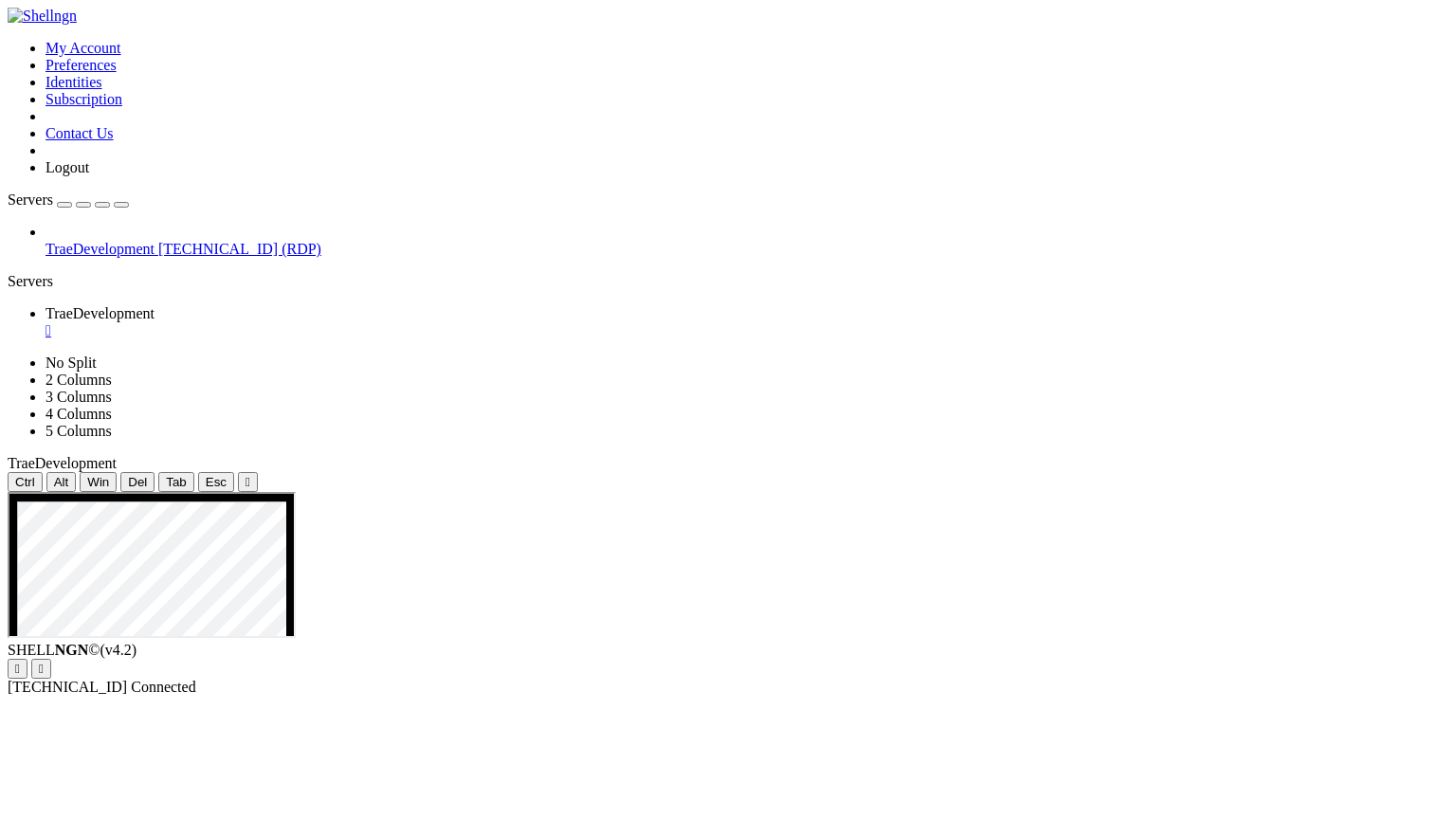click at bounding box center [729, 1564] 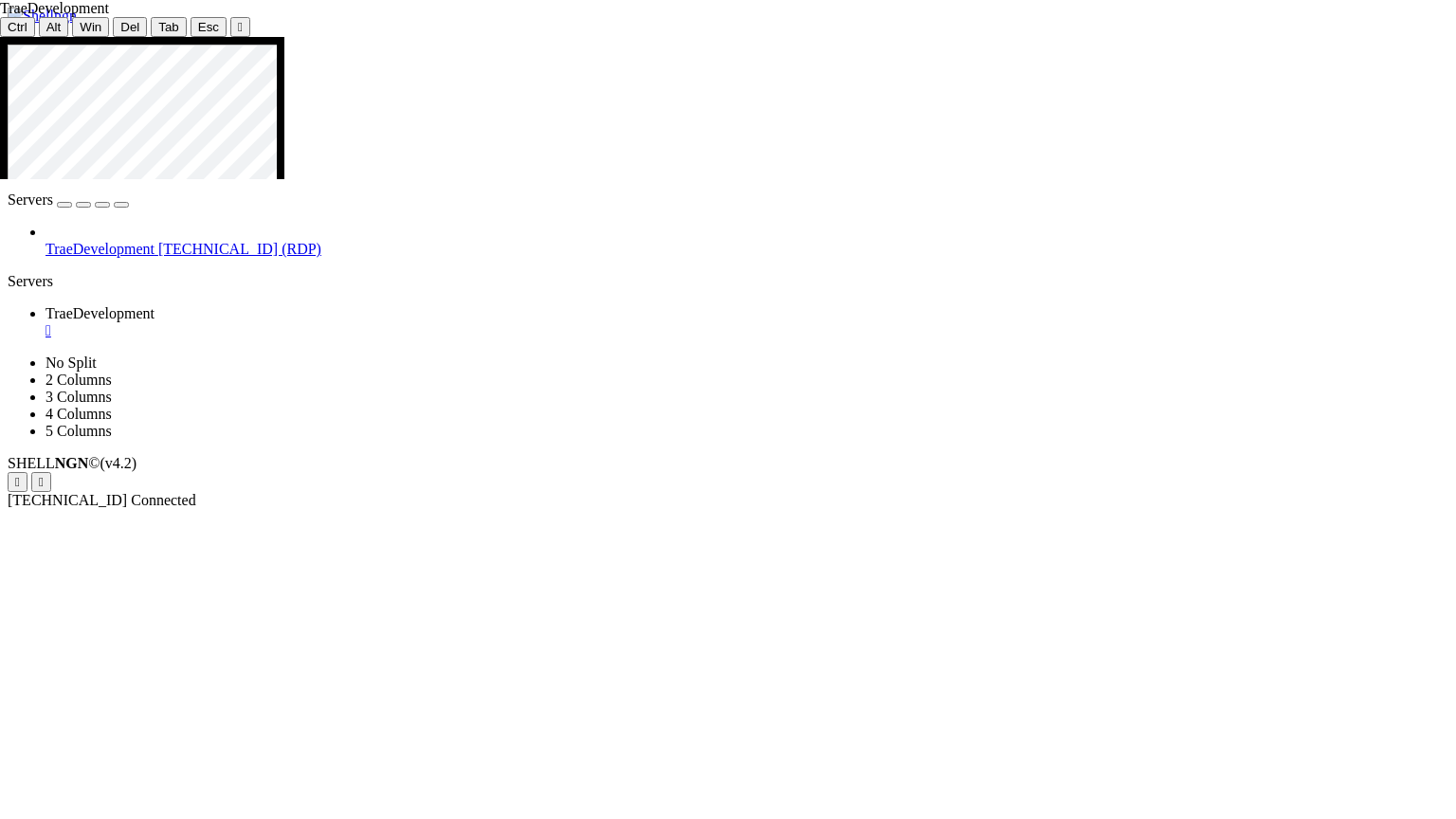 click at bounding box center [736, 1271] 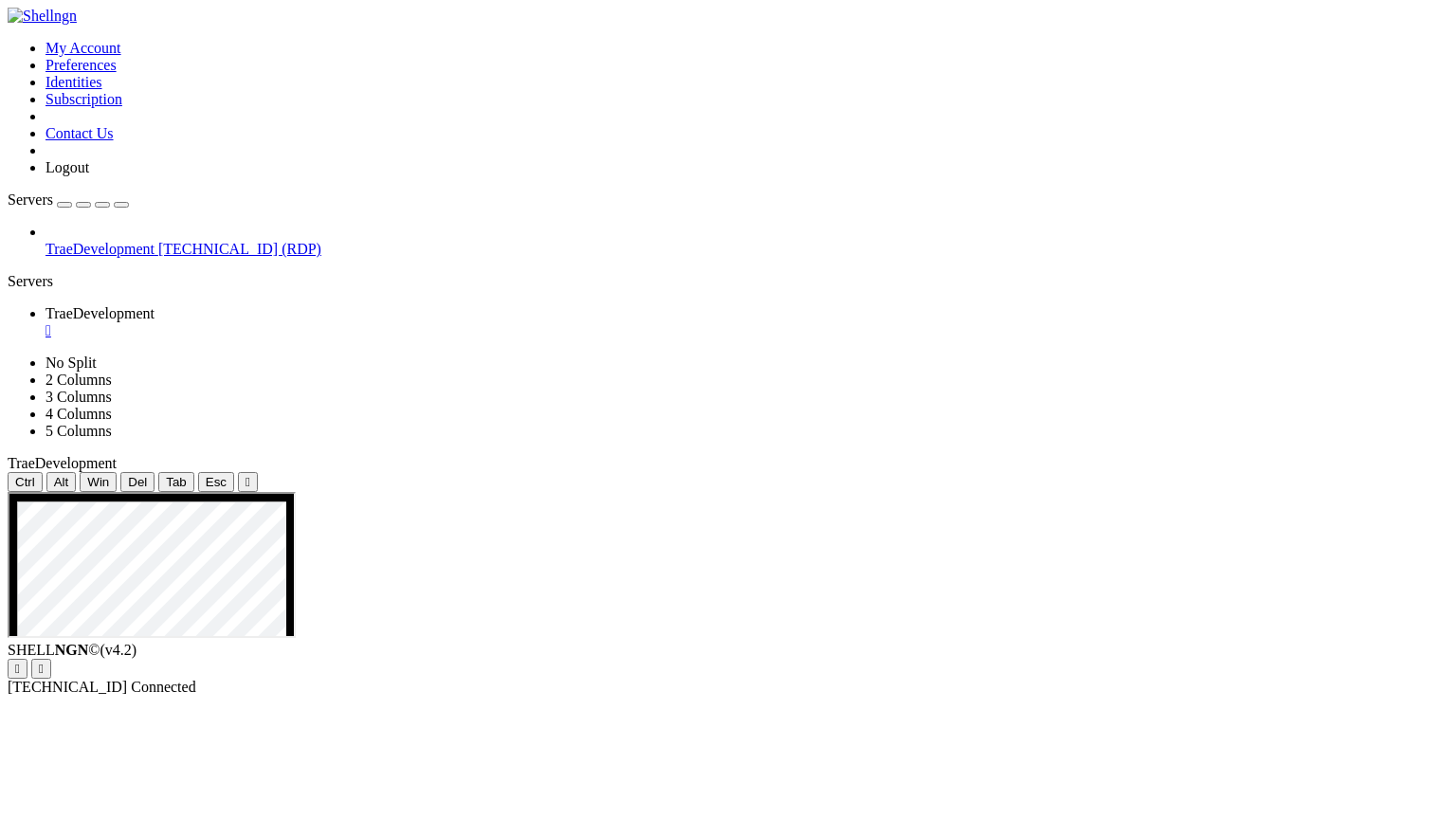 click at bounding box center (729, 1564) 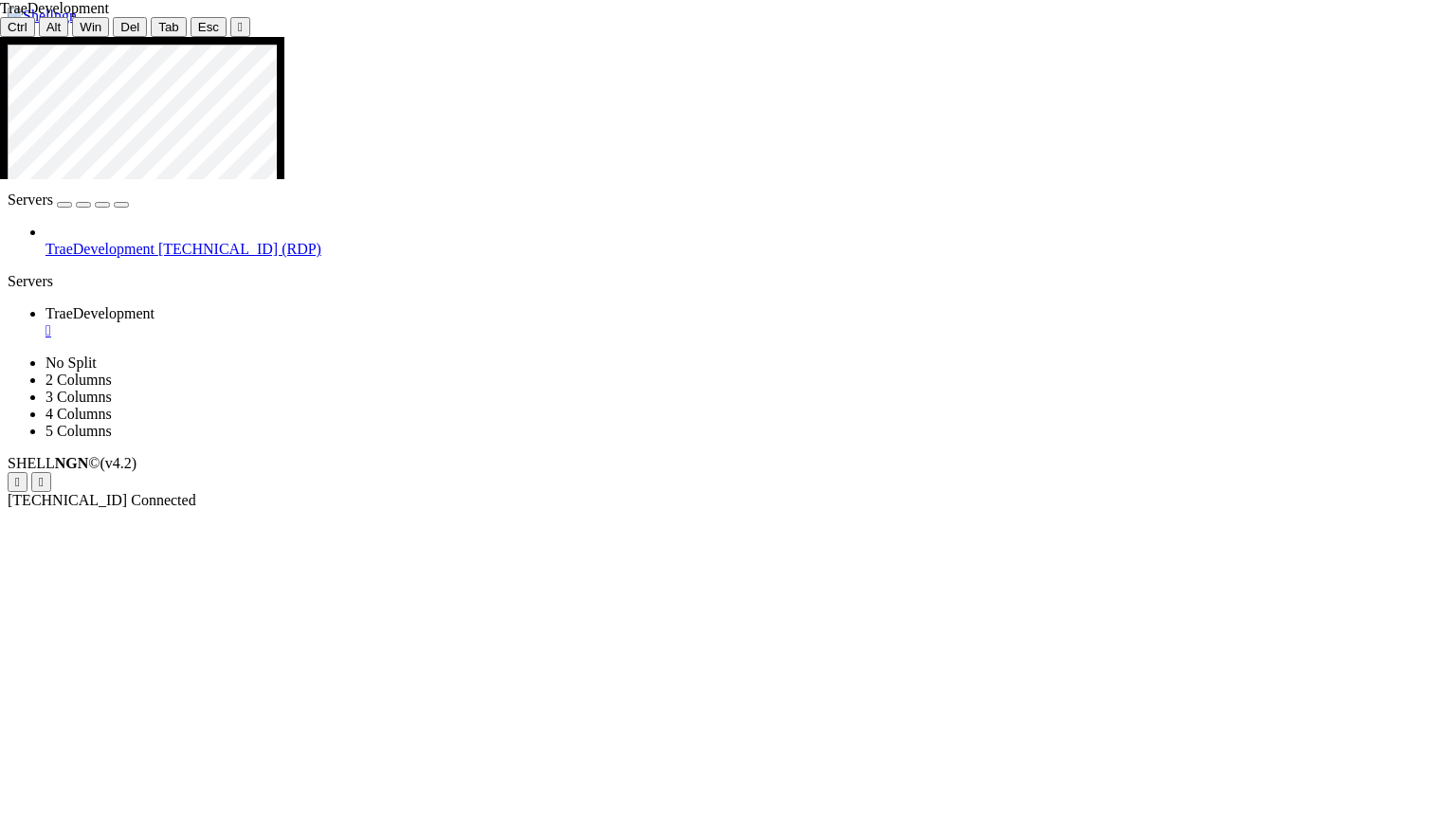click at bounding box center (736, 1271) 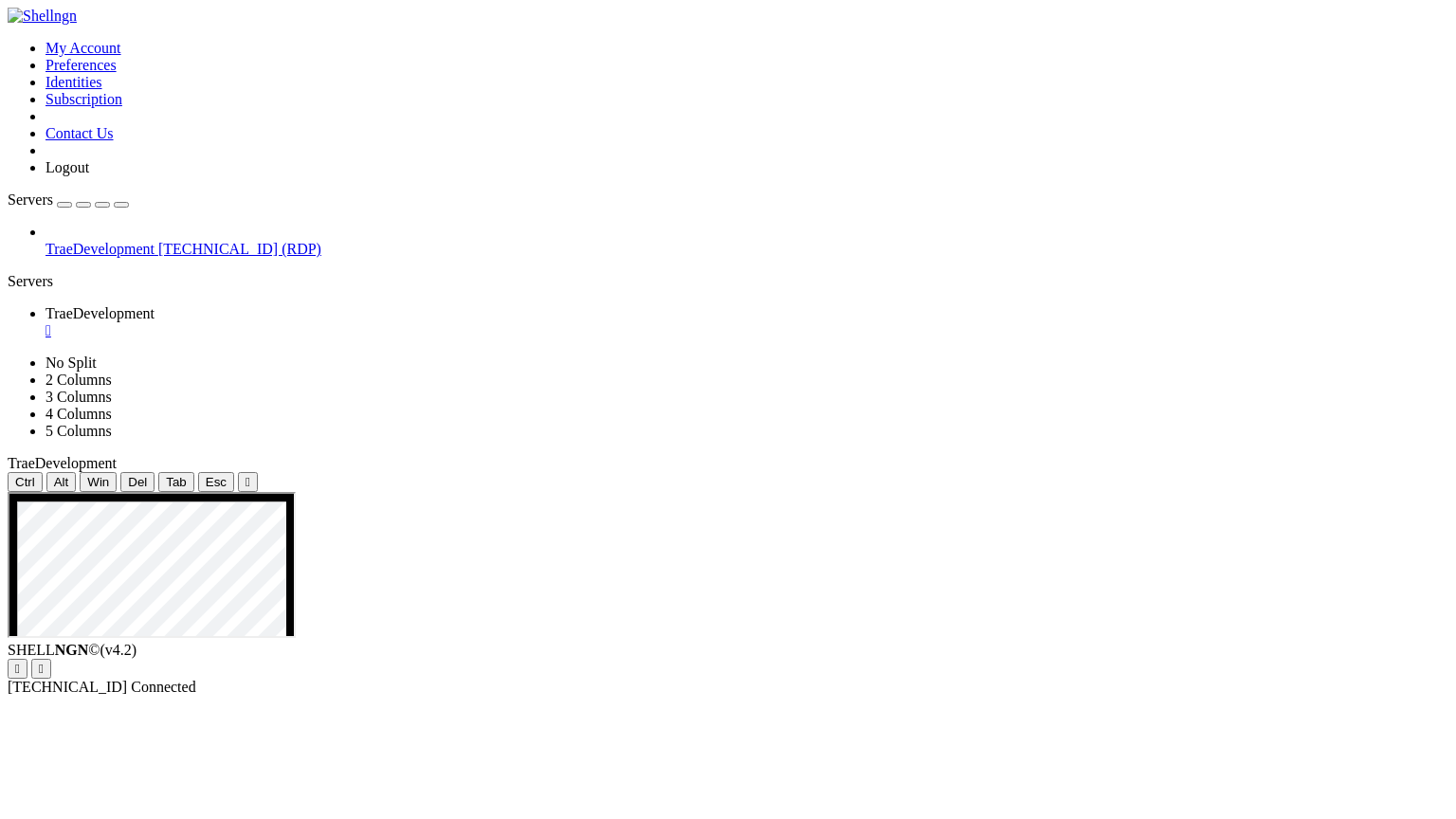 click on "" at bounding box center (247, 482) 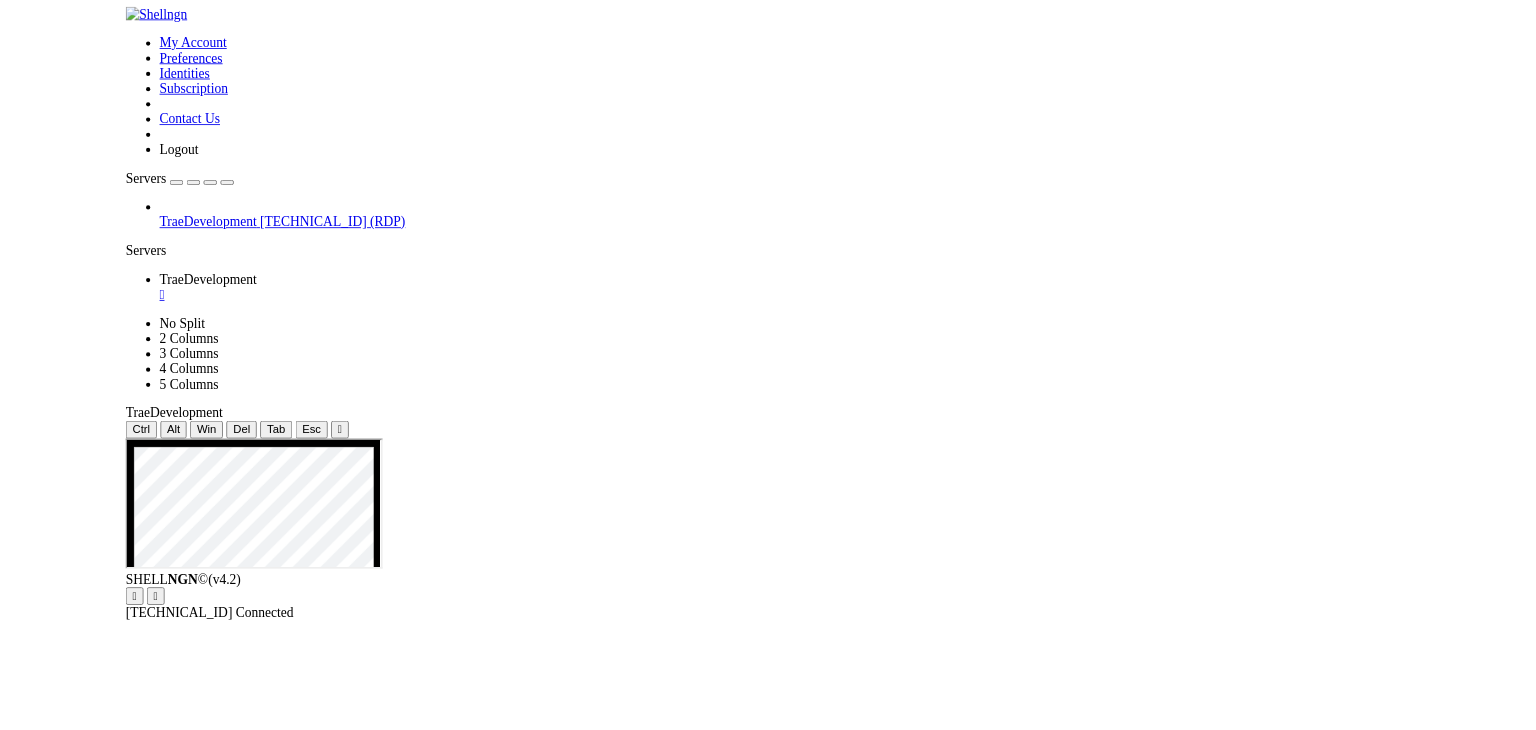 scroll, scrollTop: 0, scrollLeft: 0, axis: both 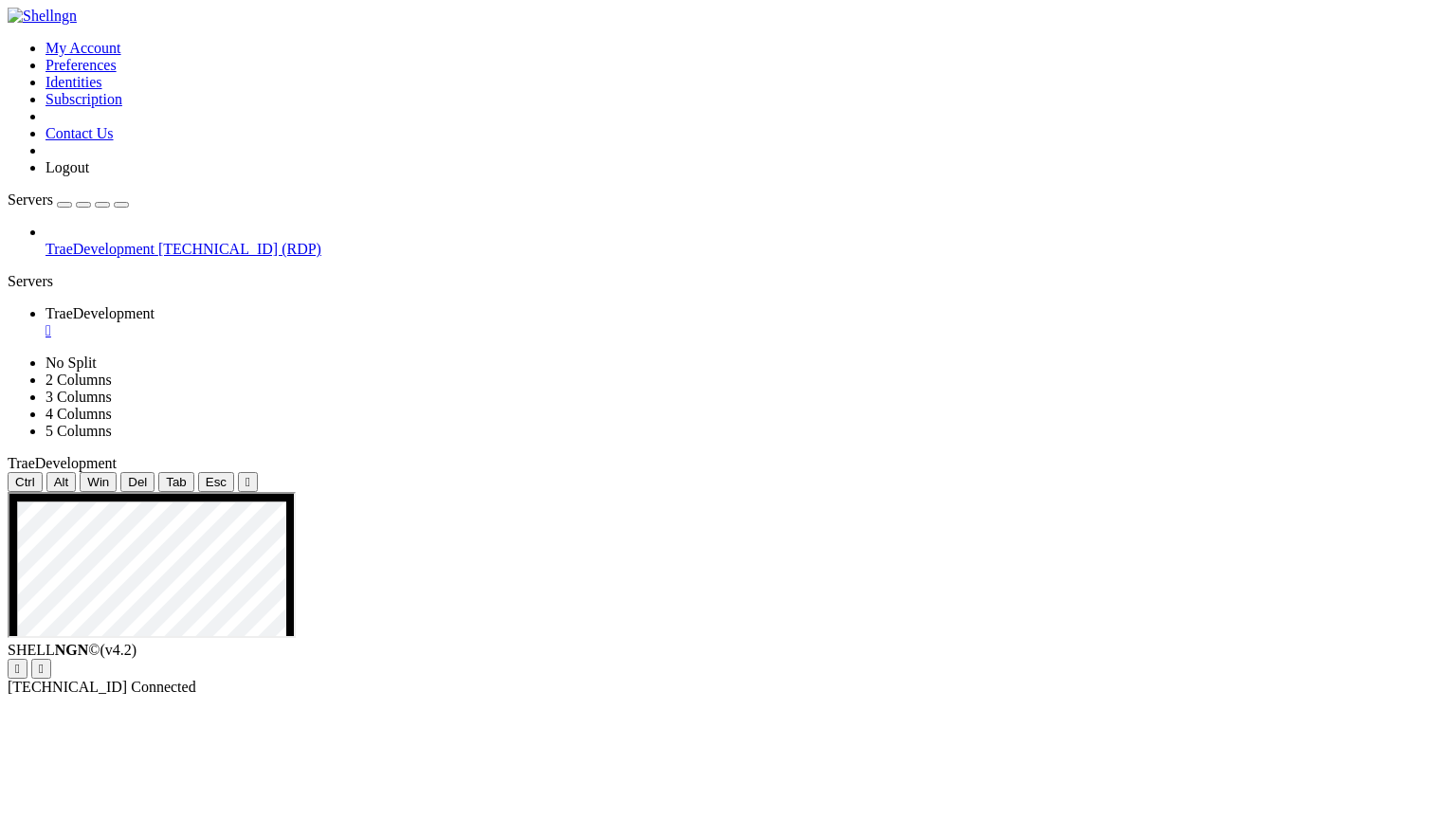 drag, startPoint x: 407, startPoint y: 649, endPoint x: 930, endPoint y: 1163, distance: 733.2973 